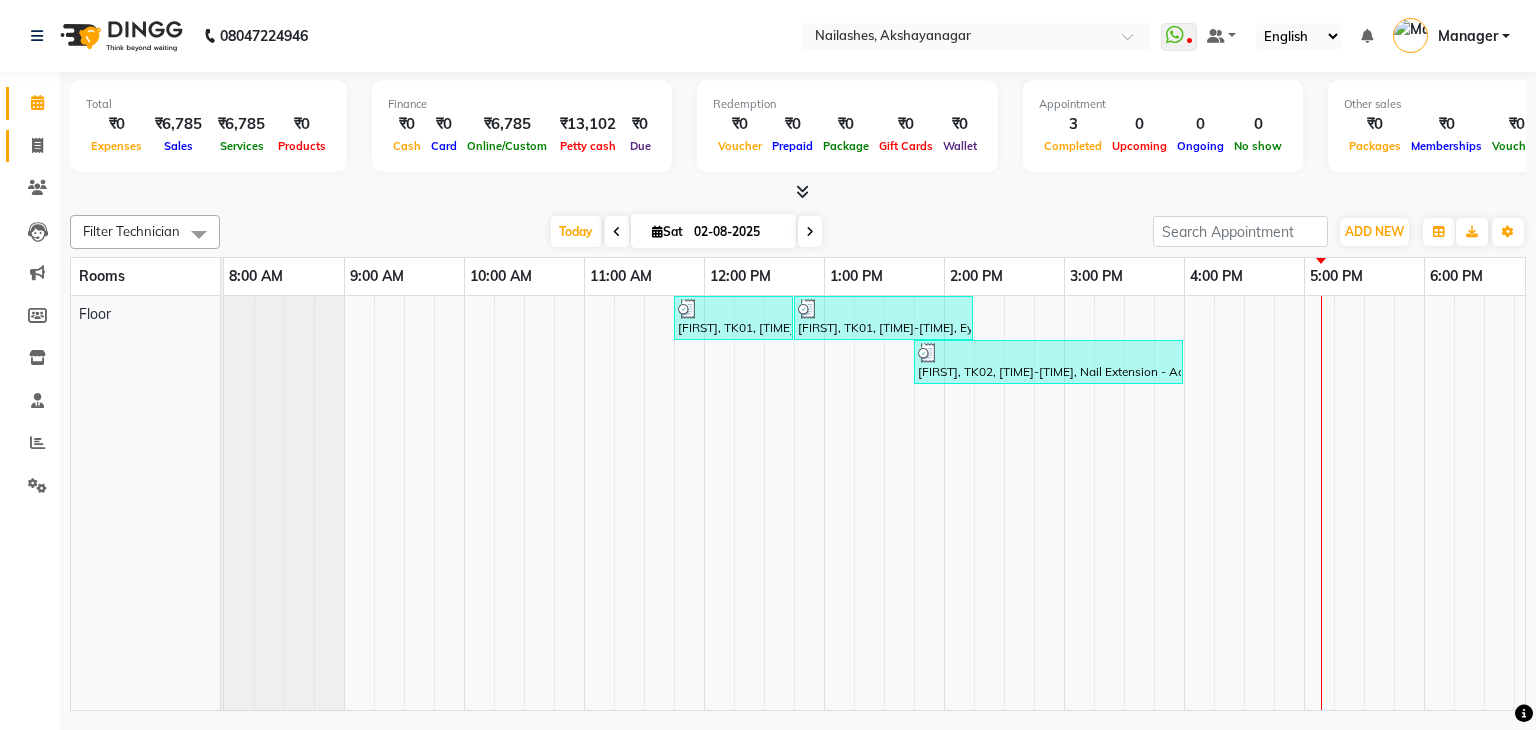 scroll, scrollTop: 0, scrollLeft: 0, axis: both 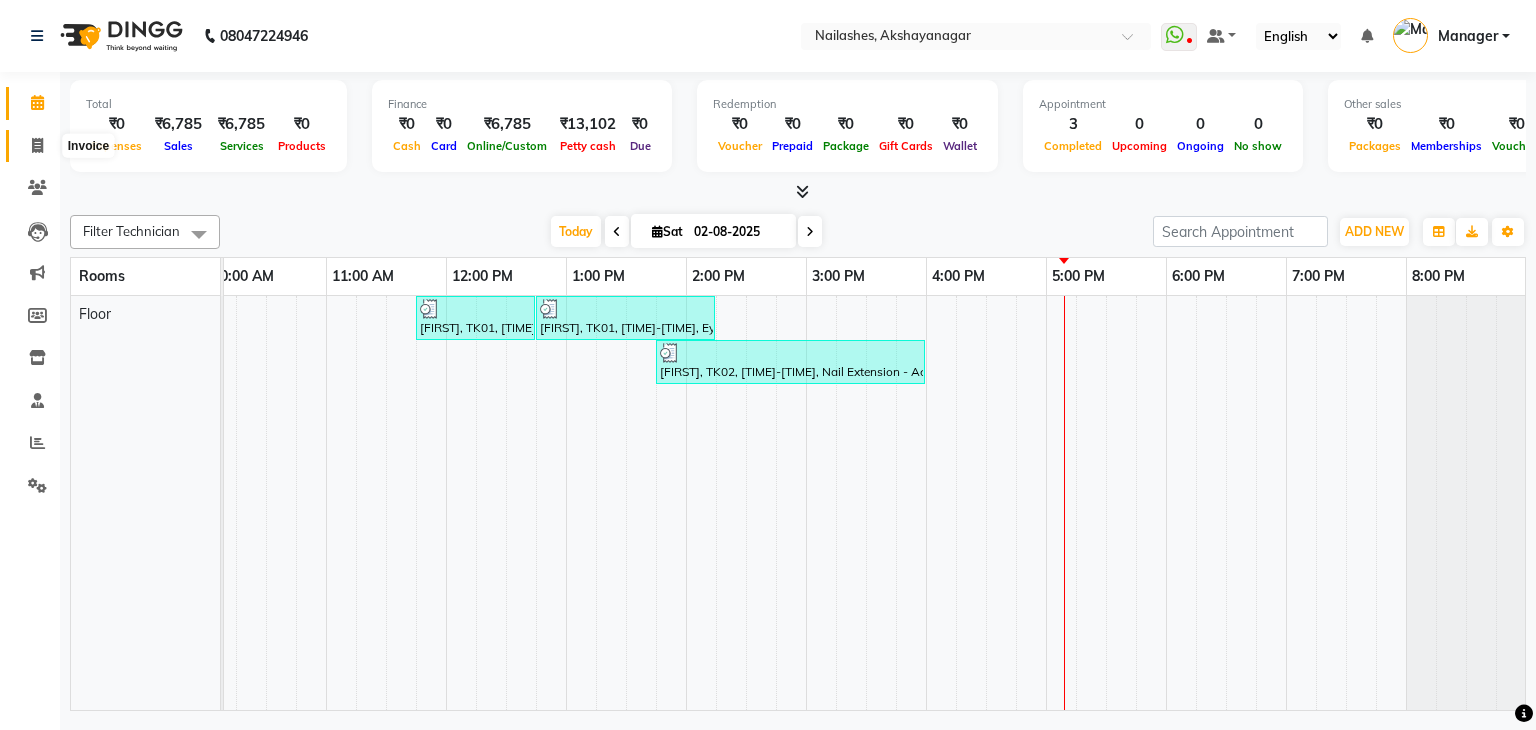 click 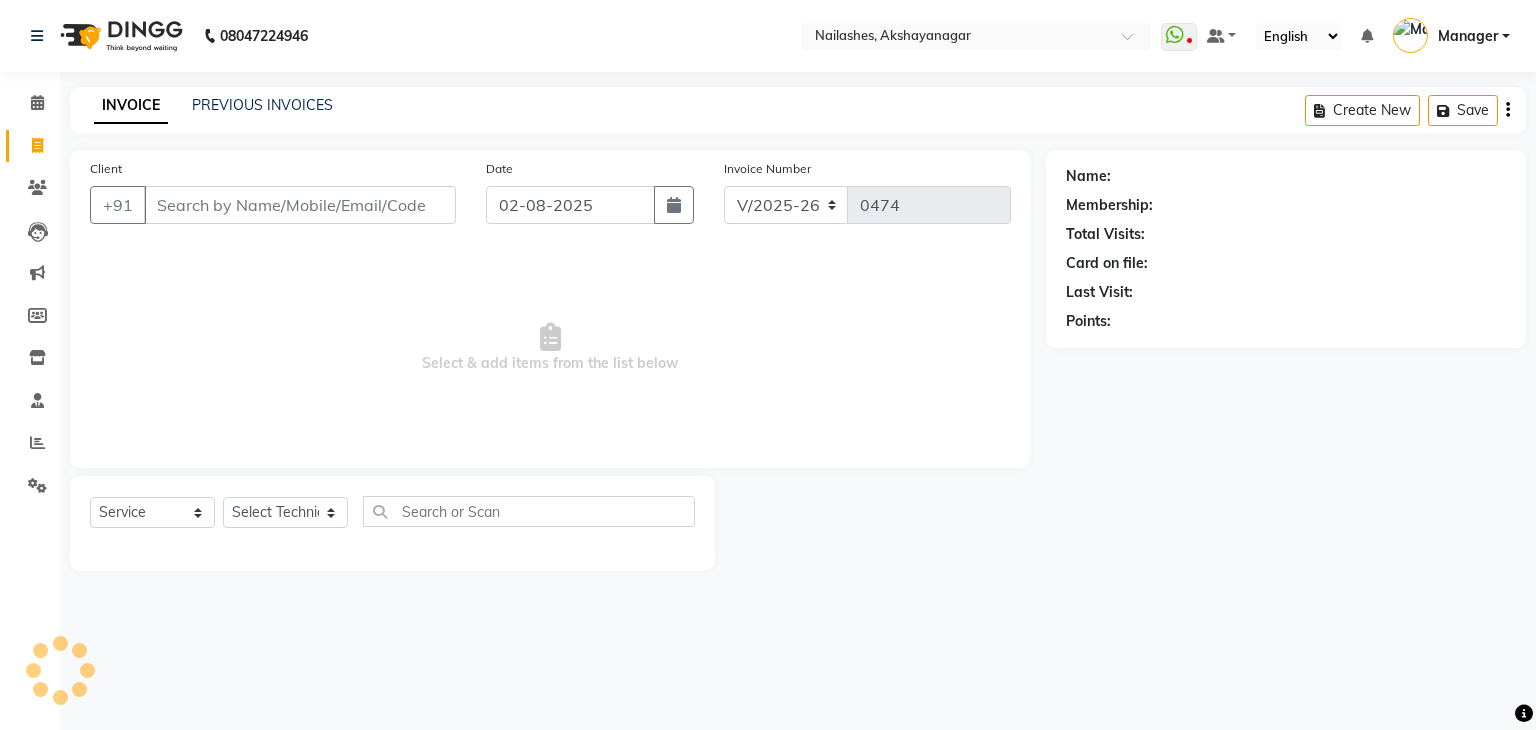 click on "Client" at bounding box center [300, 205] 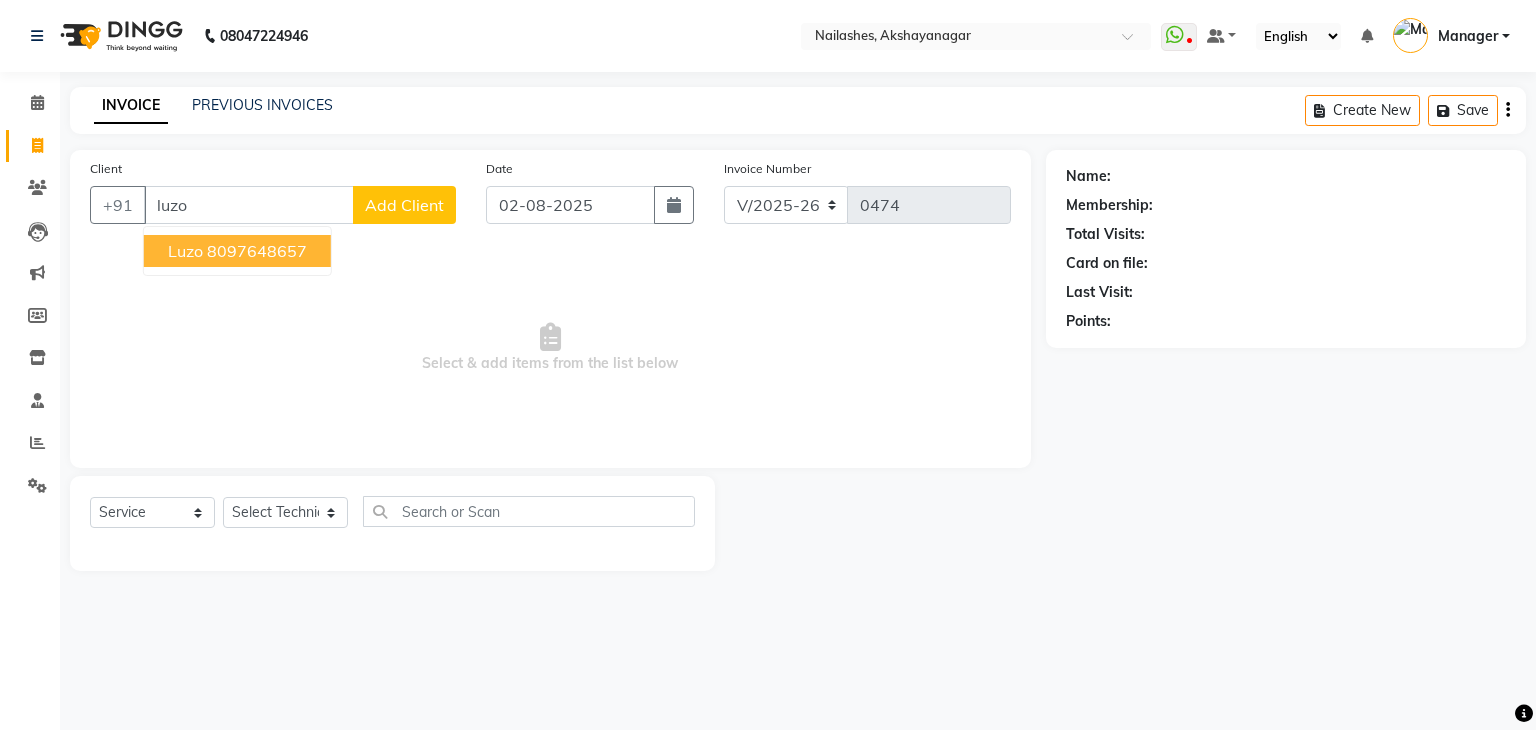 click on "8097648657" at bounding box center [257, 251] 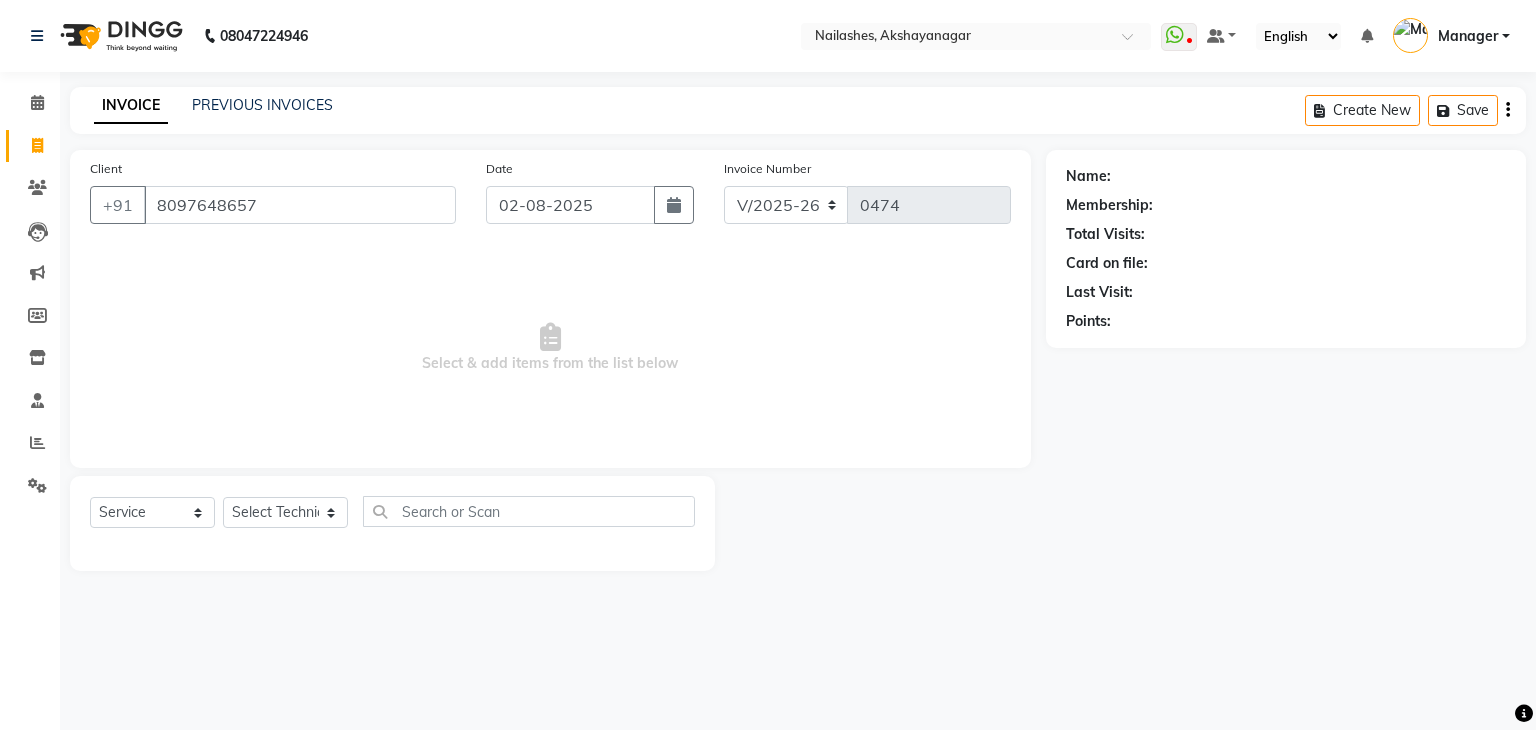 type on "8097648657" 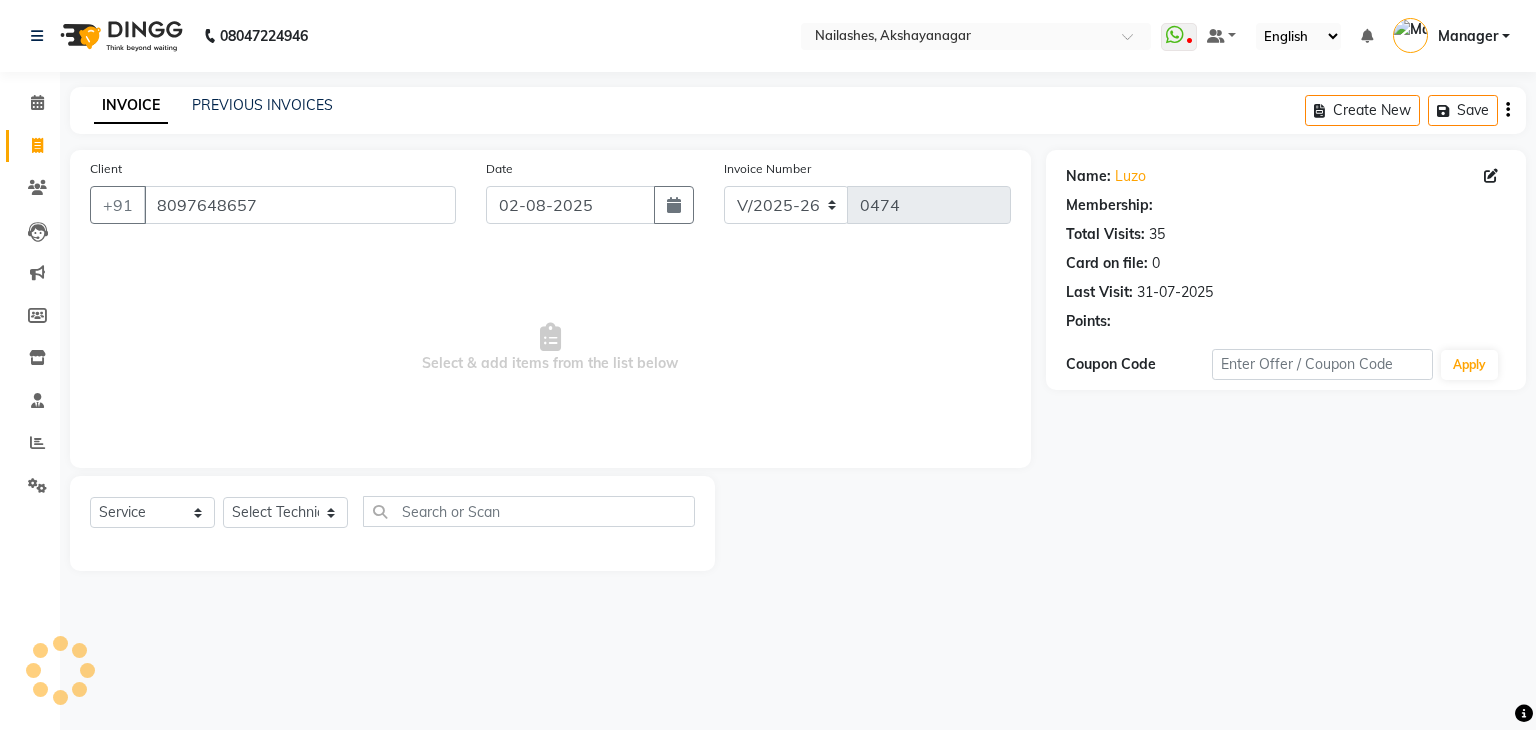 select on "1: Object" 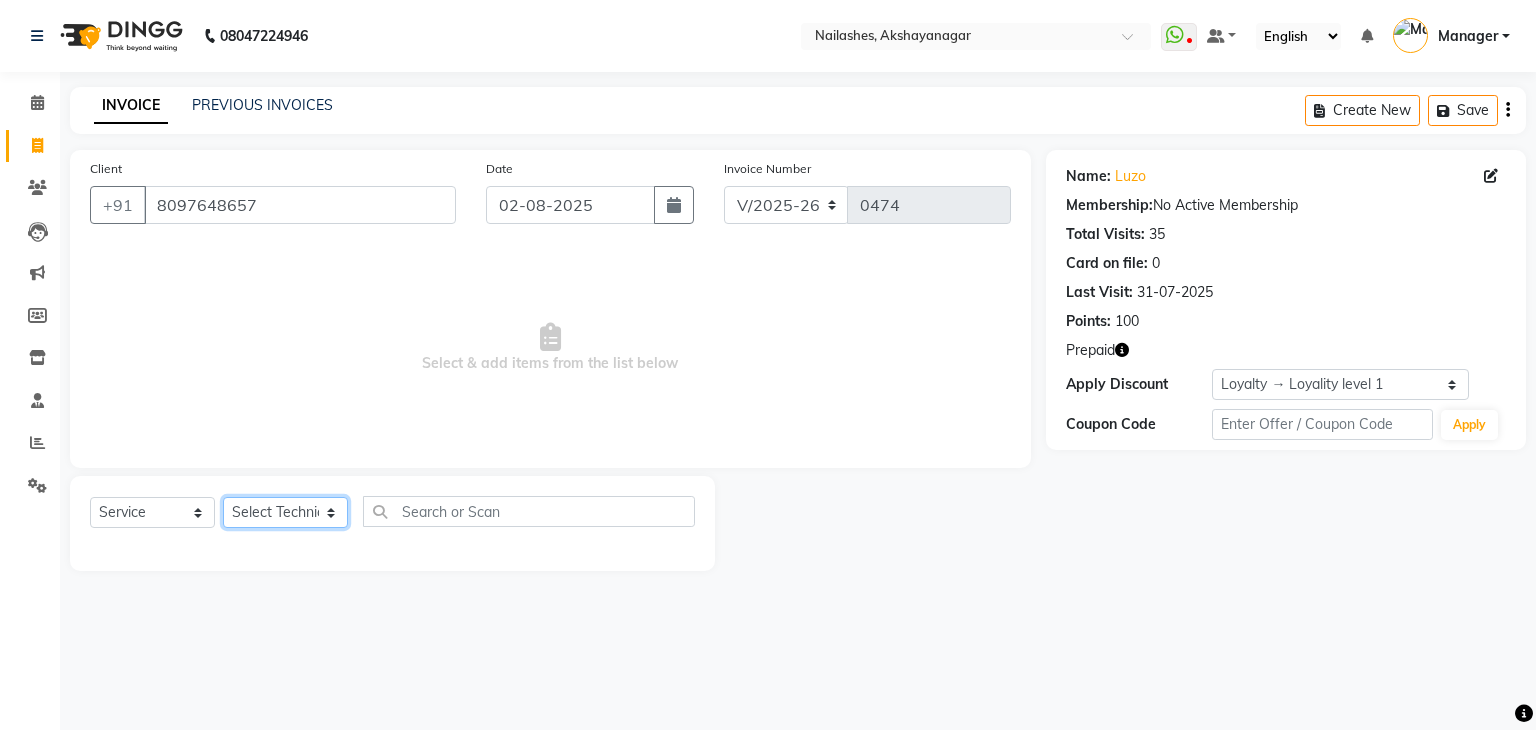 click on "Select Technician Arun Gaurav Manager Varsha" 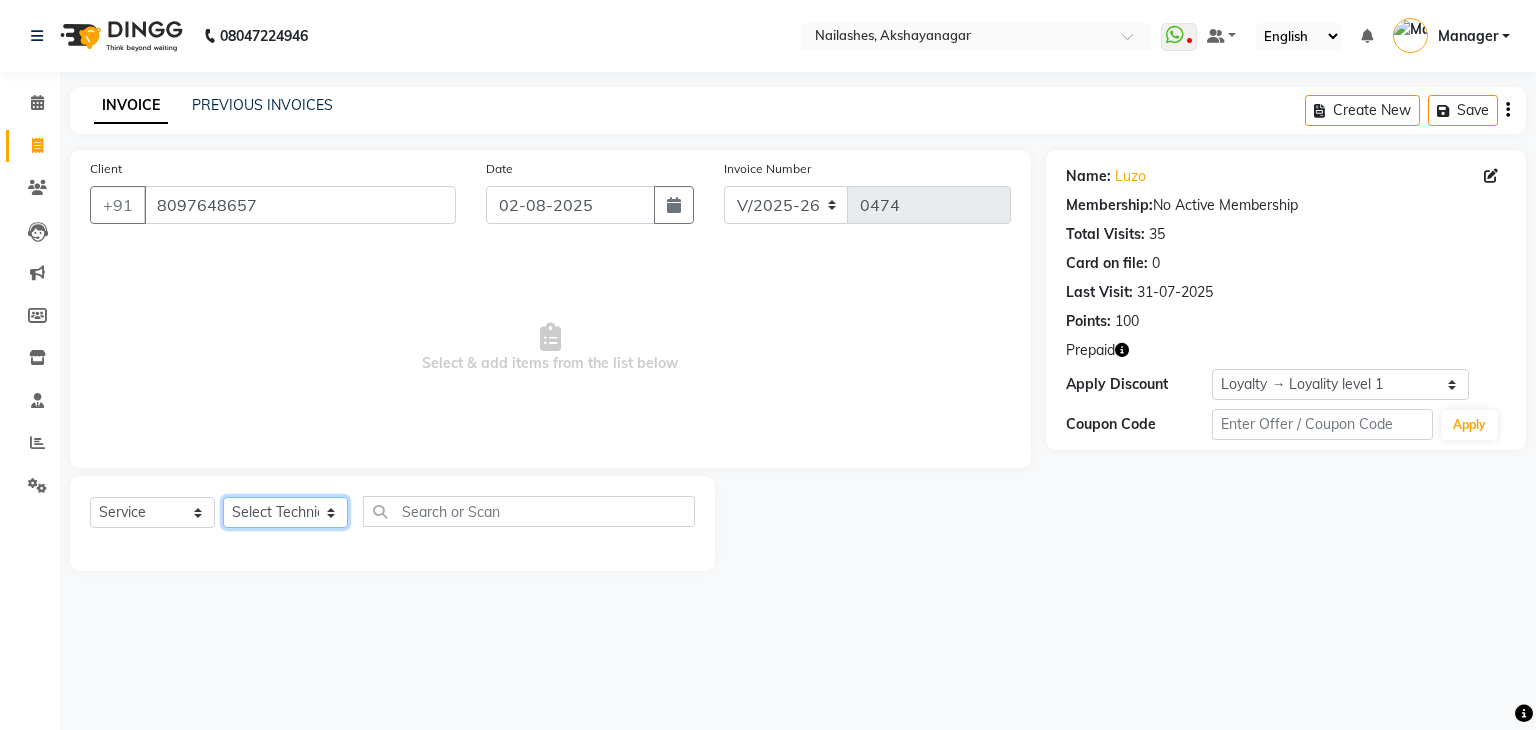 select on "86675" 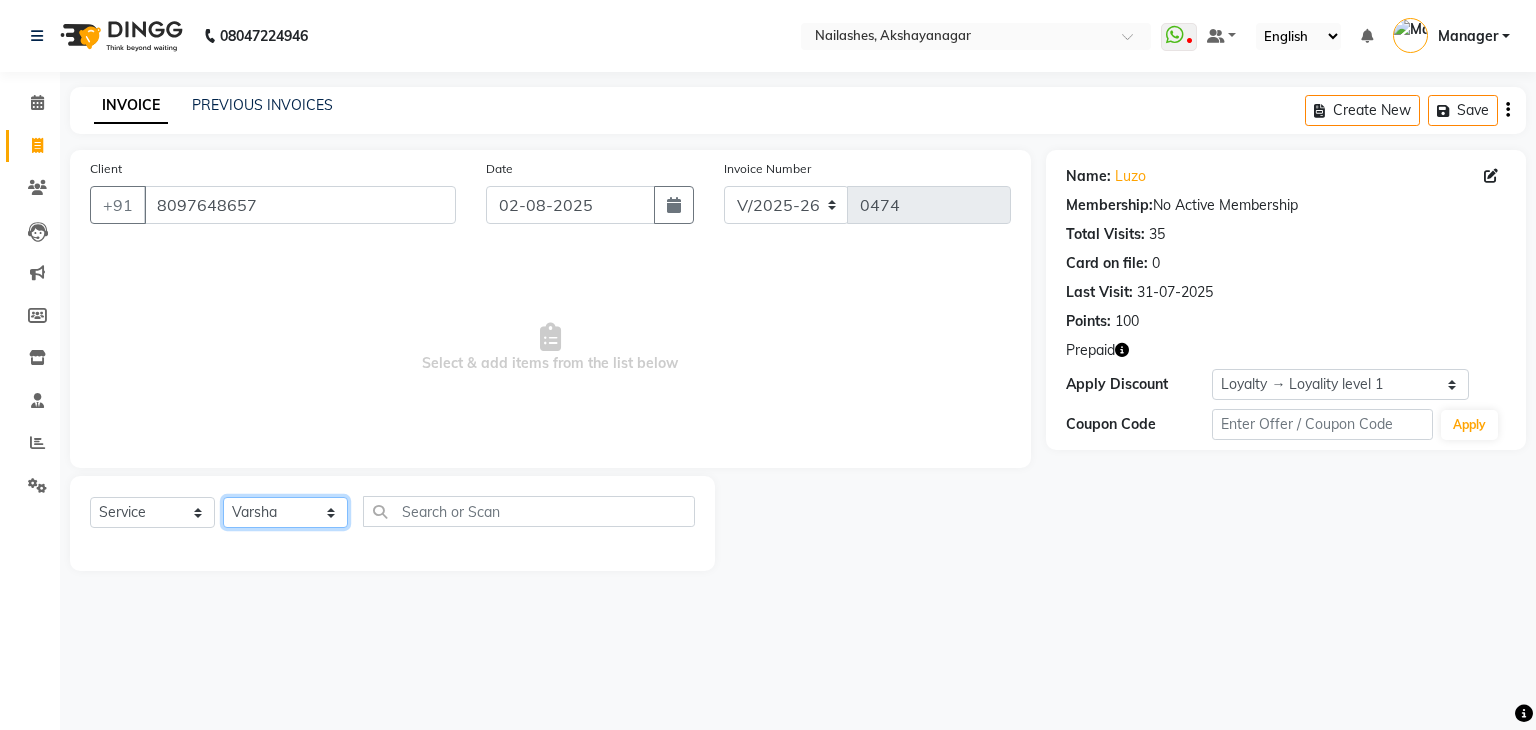 click on "Select Technician Arun Gaurav Manager Varsha" 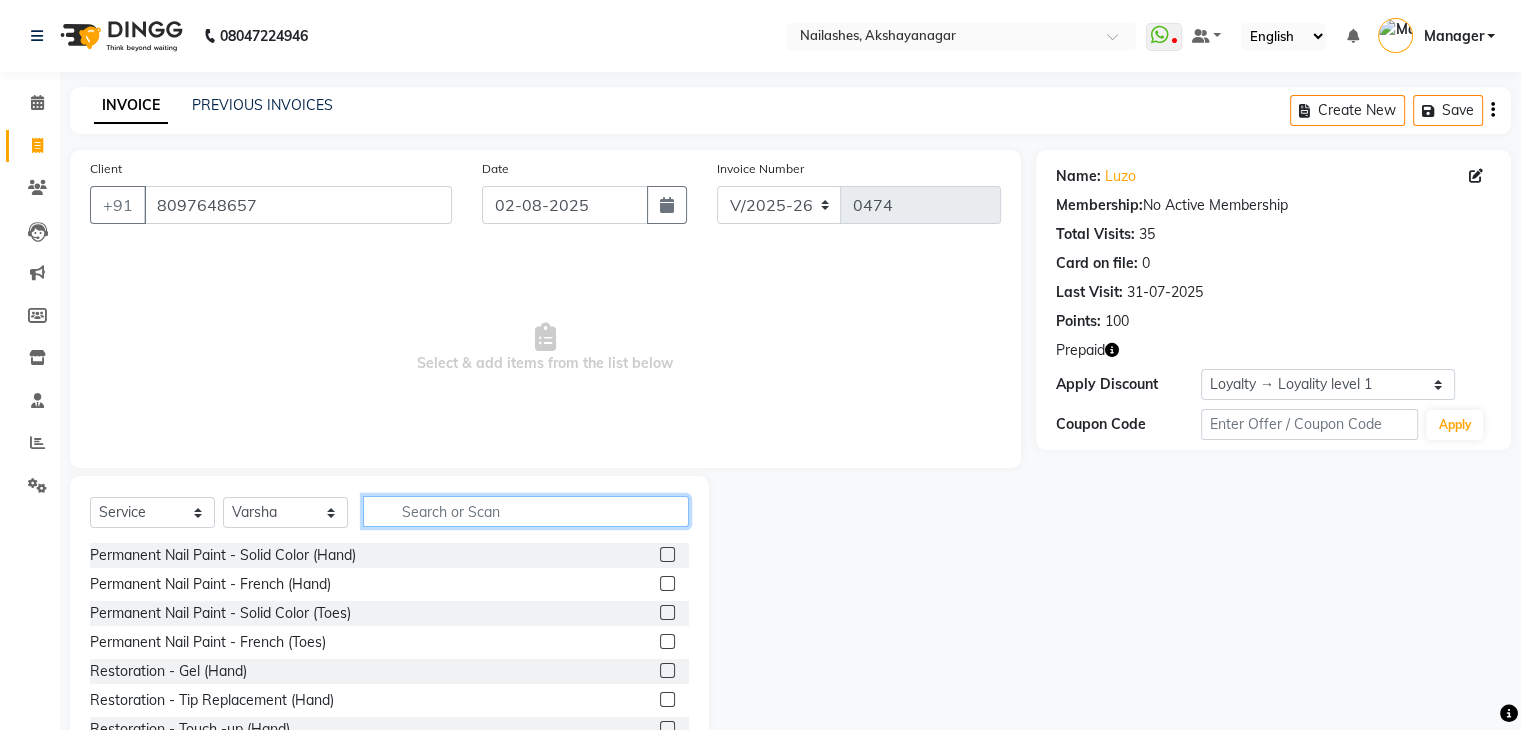 click 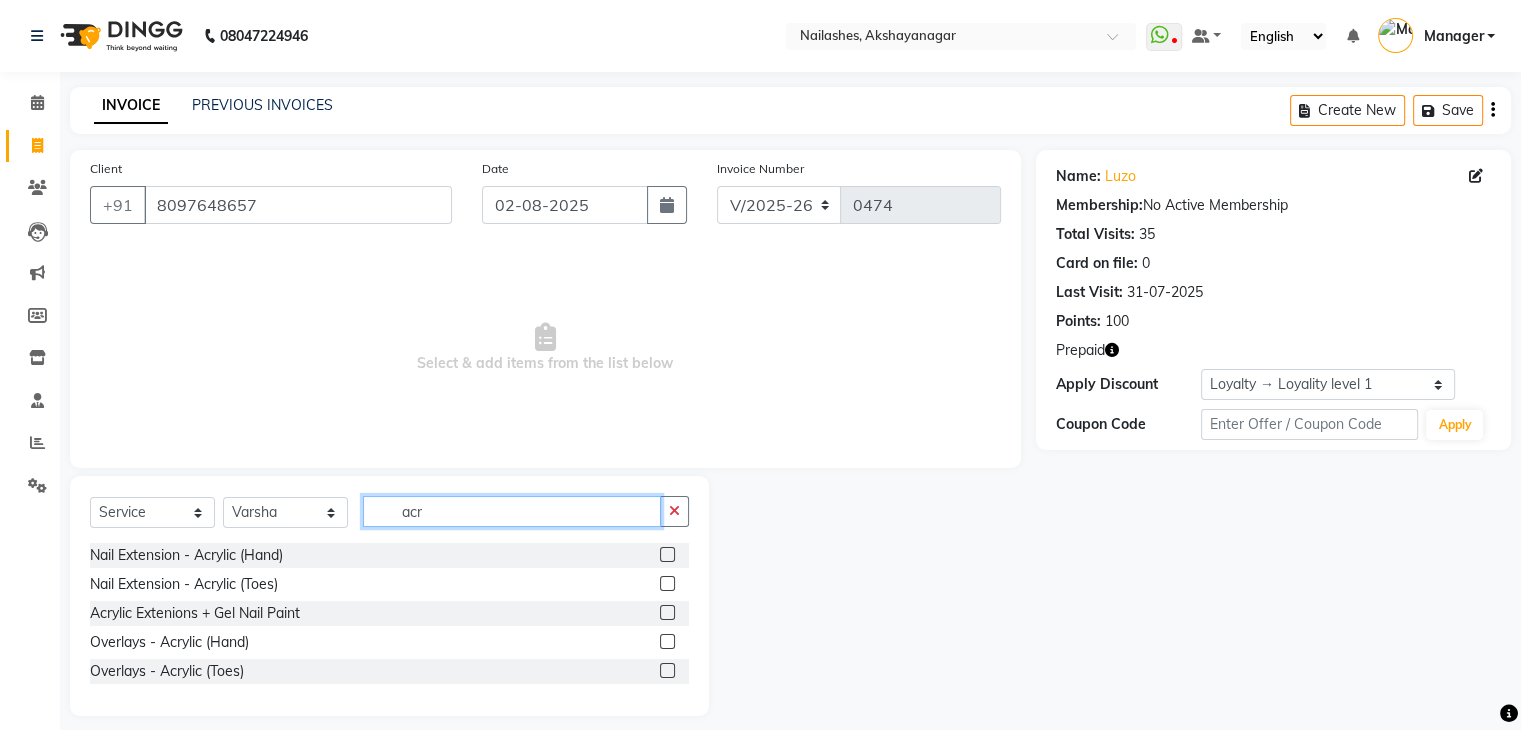 click on "acr" 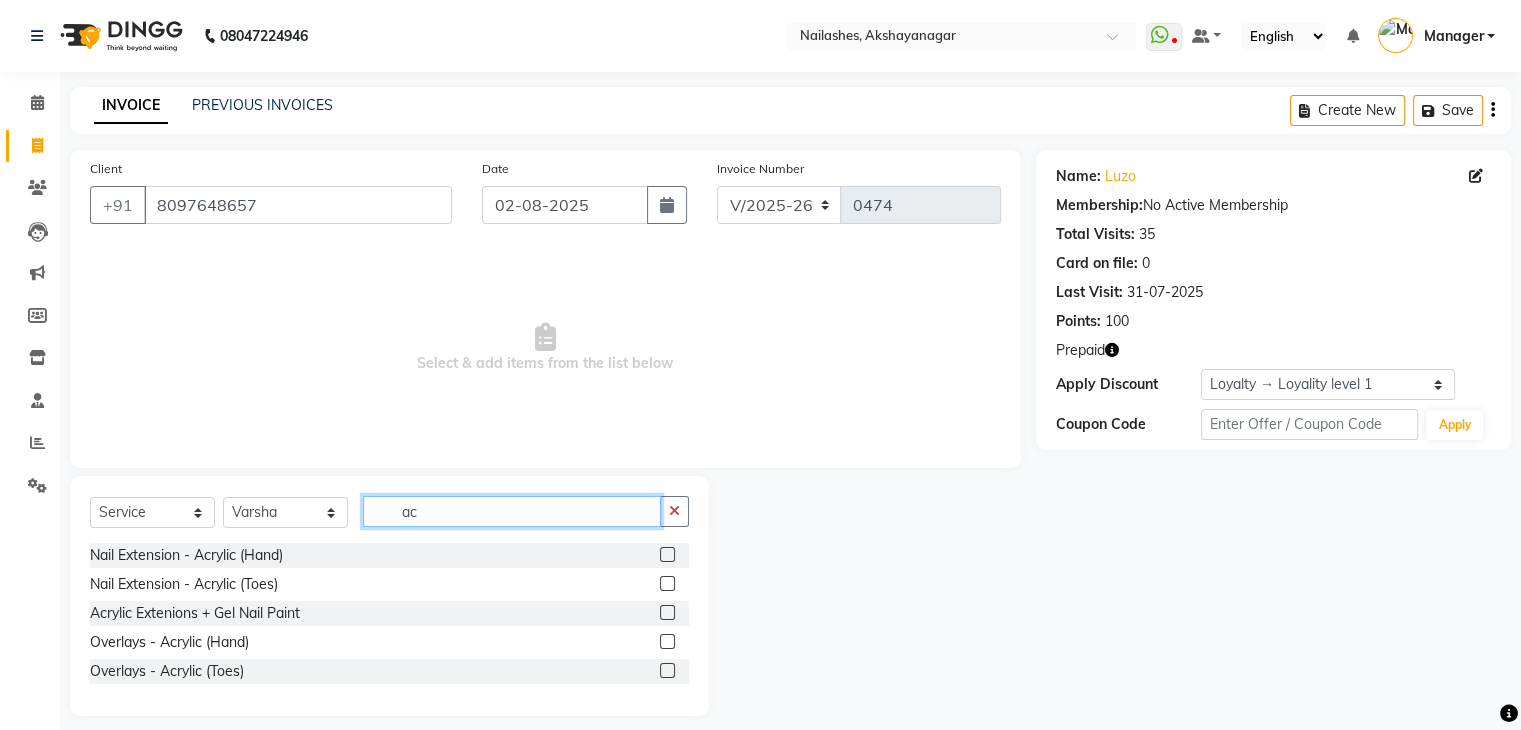 type on "a" 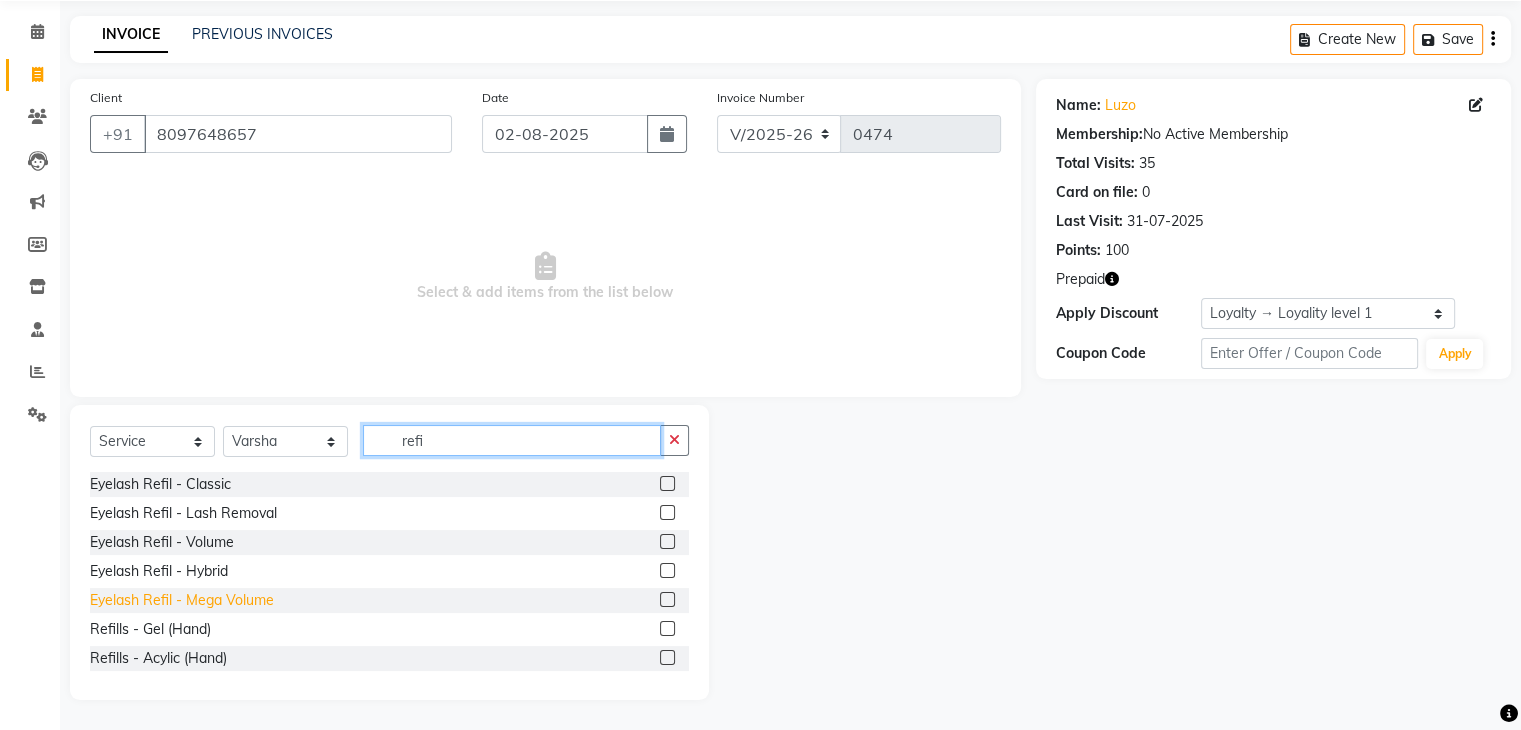 scroll, scrollTop: 69, scrollLeft: 0, axis: vertical 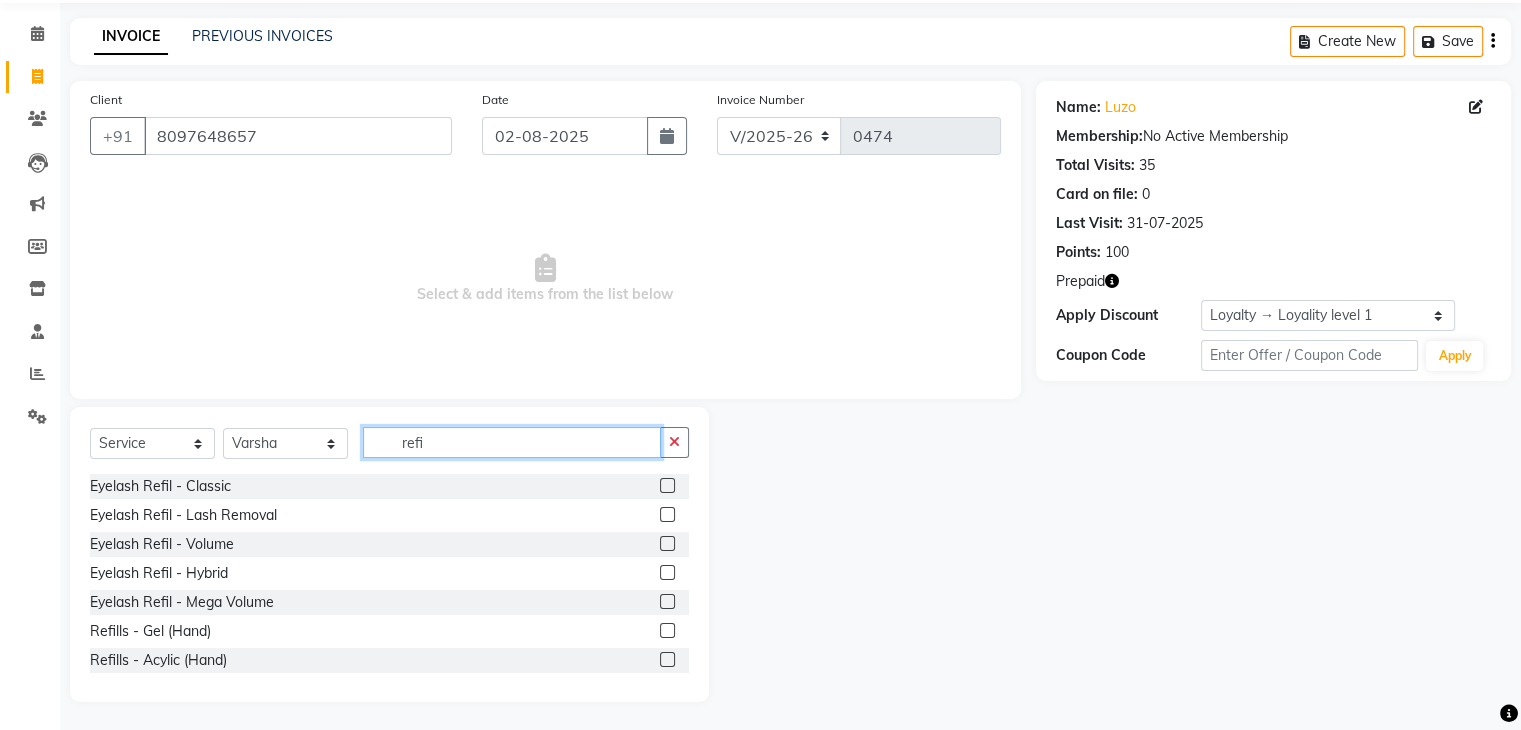 type on "refi" 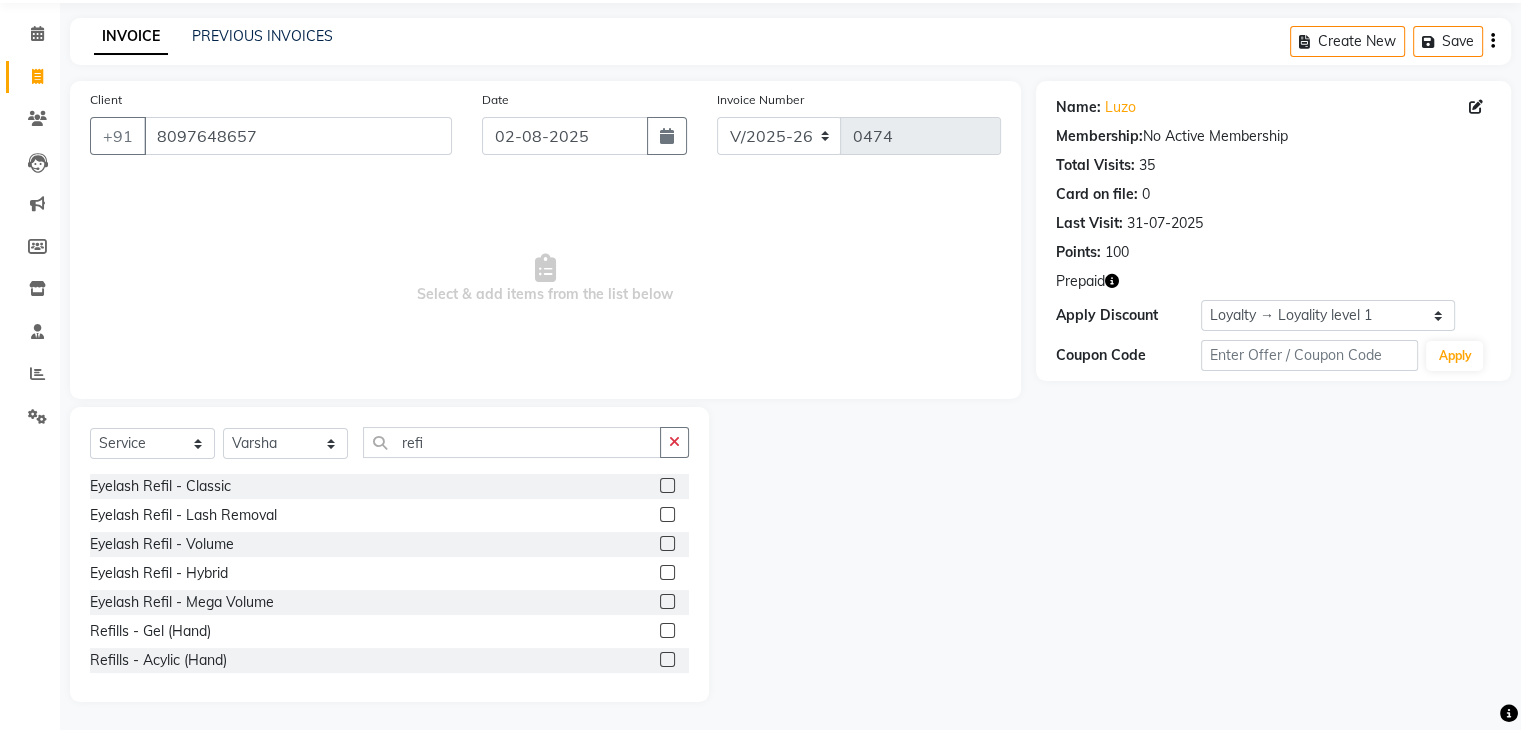 click 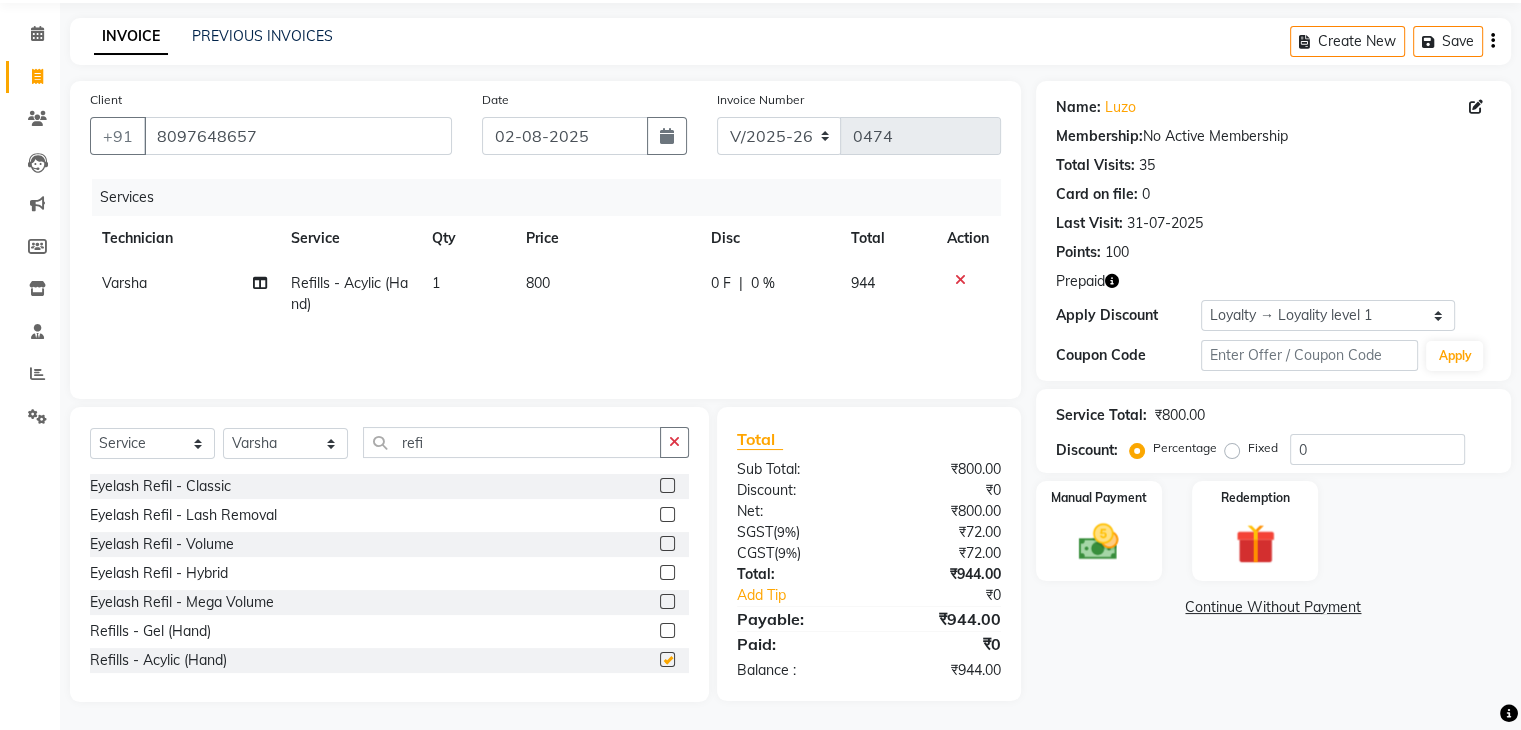 checkbox on "false" 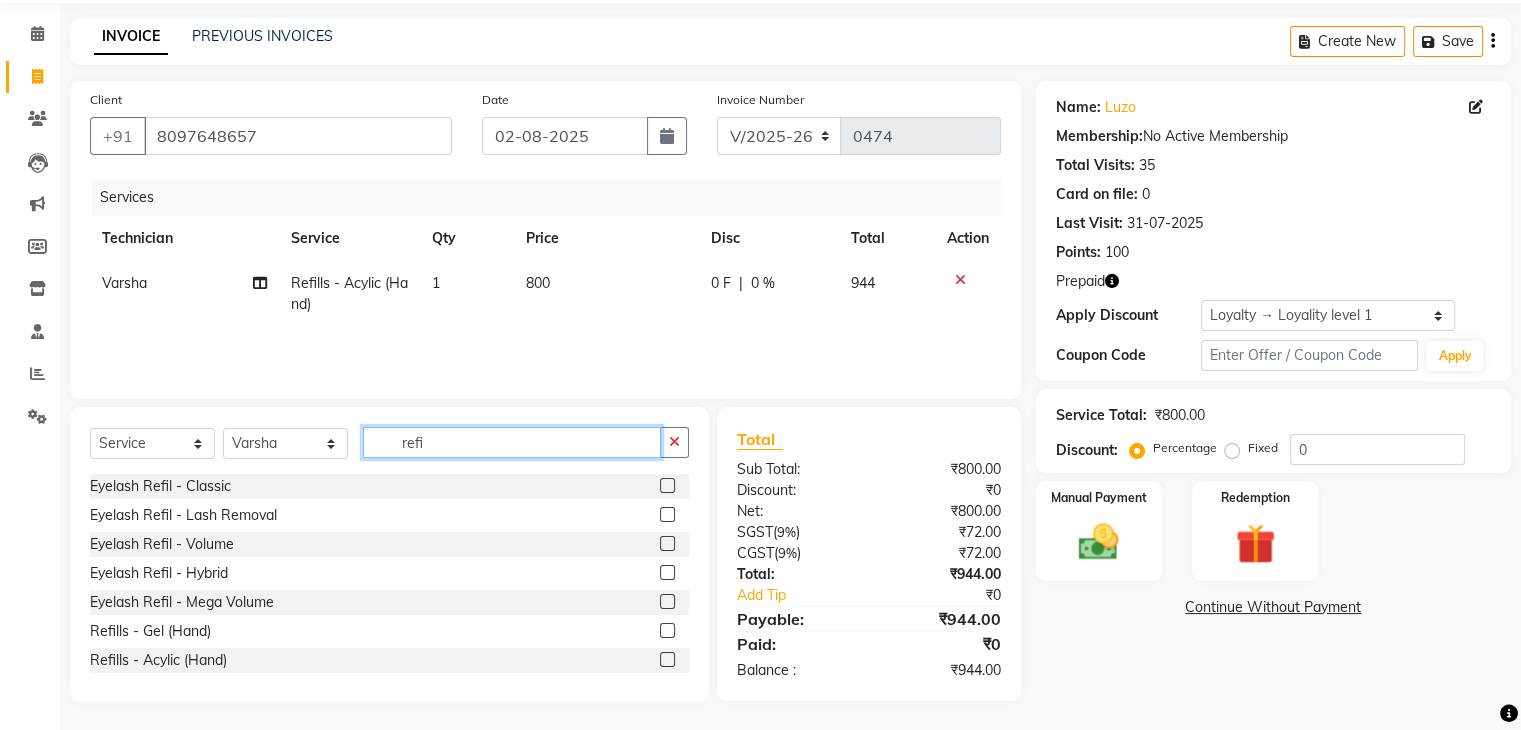 click on "refi" 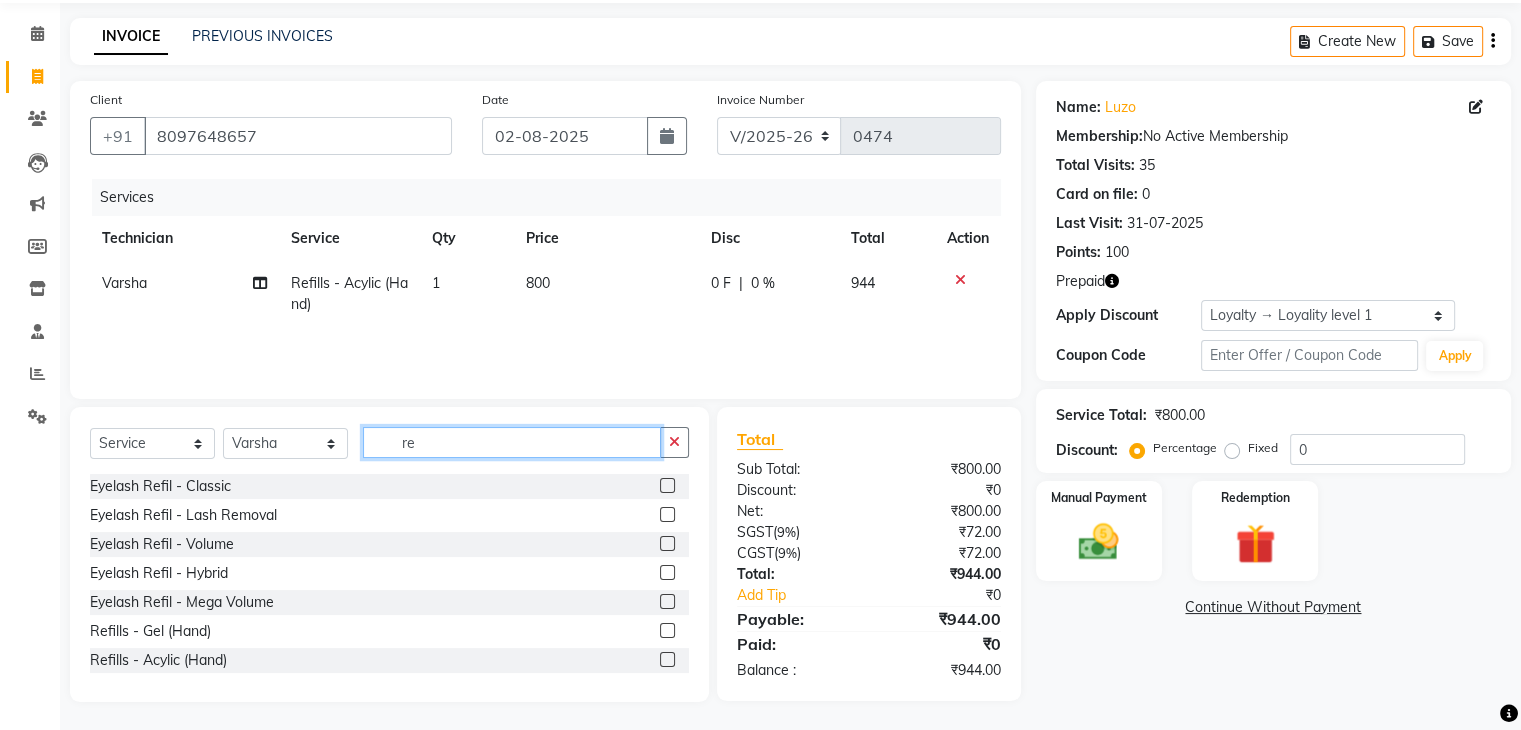 type on "r" 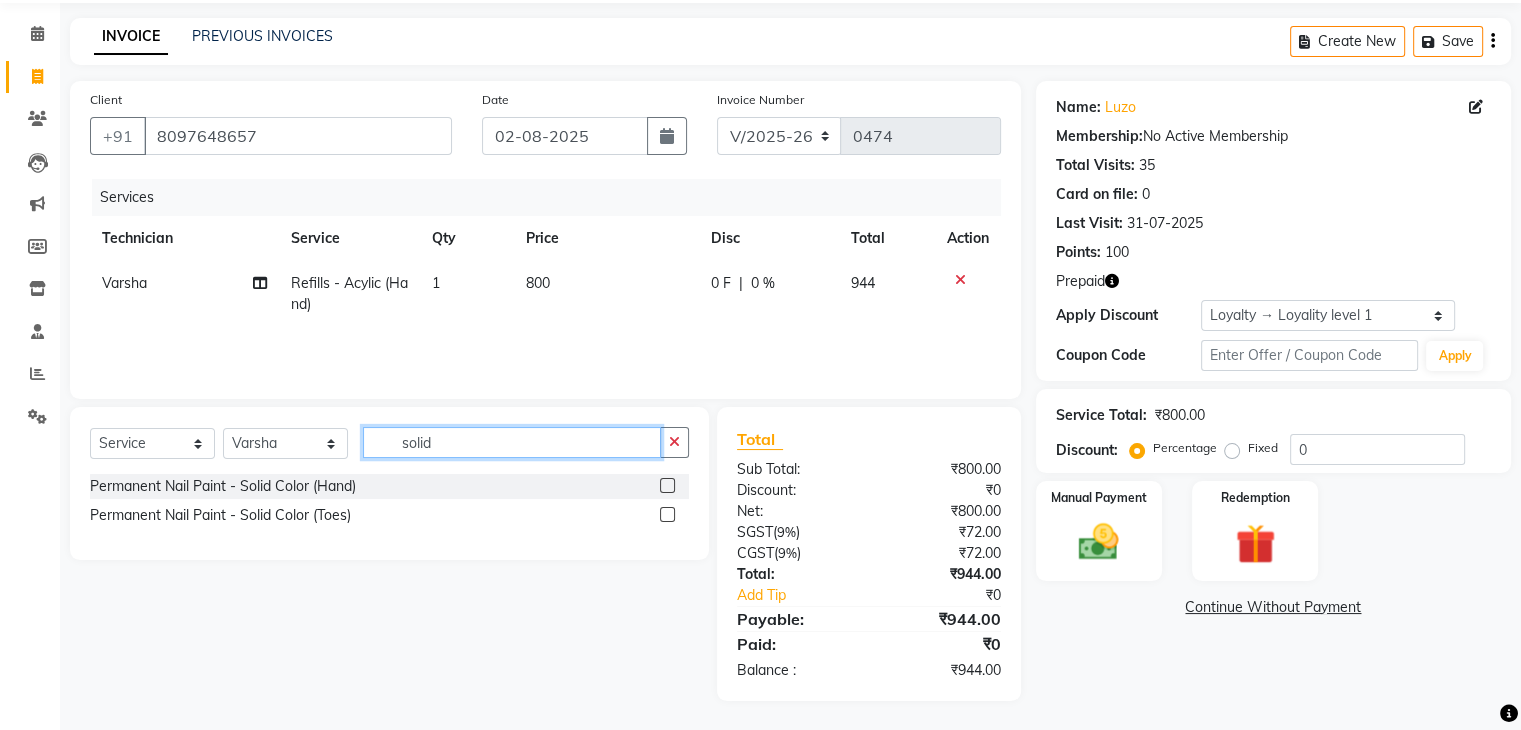 type on "solid" 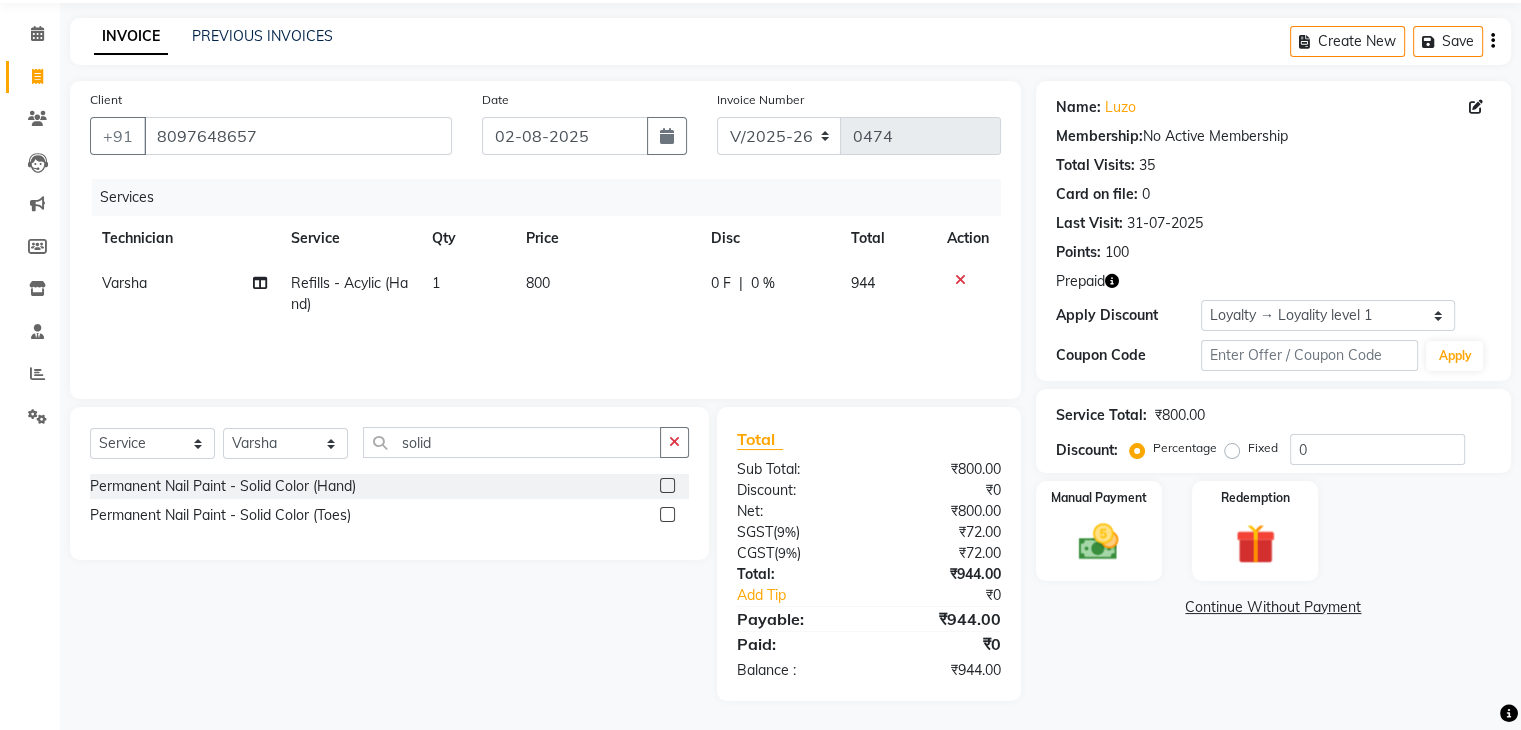 click 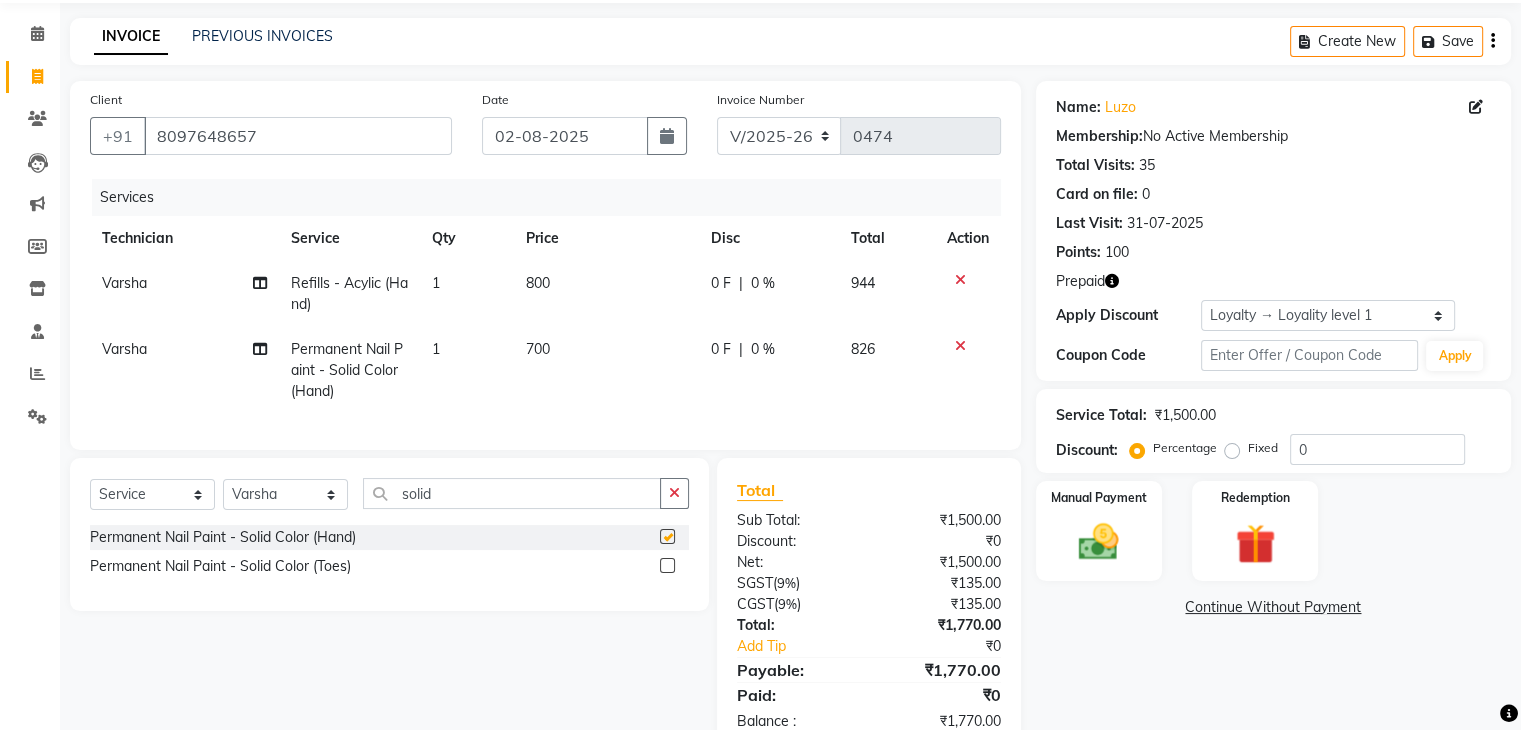 checkbox on "false" 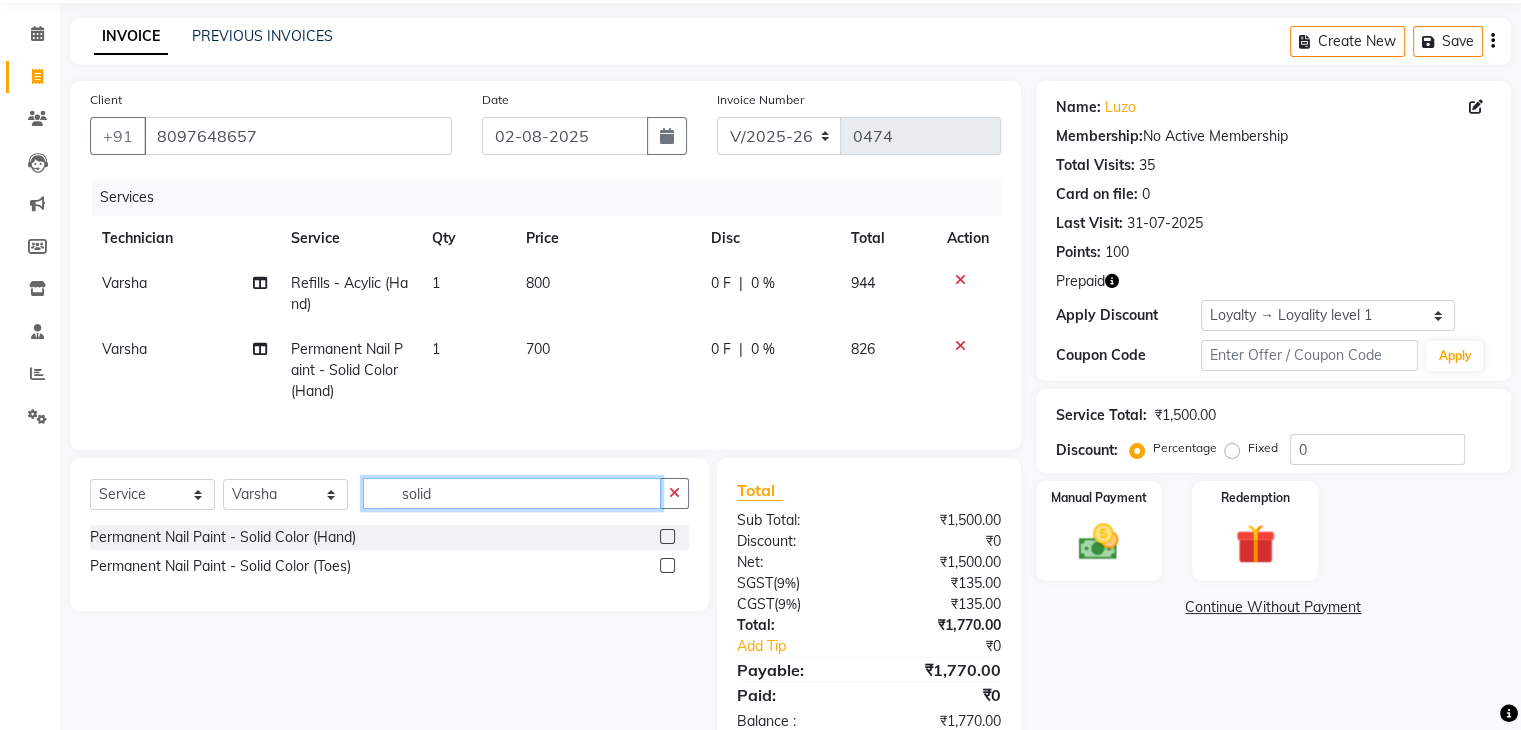 click on "solid" 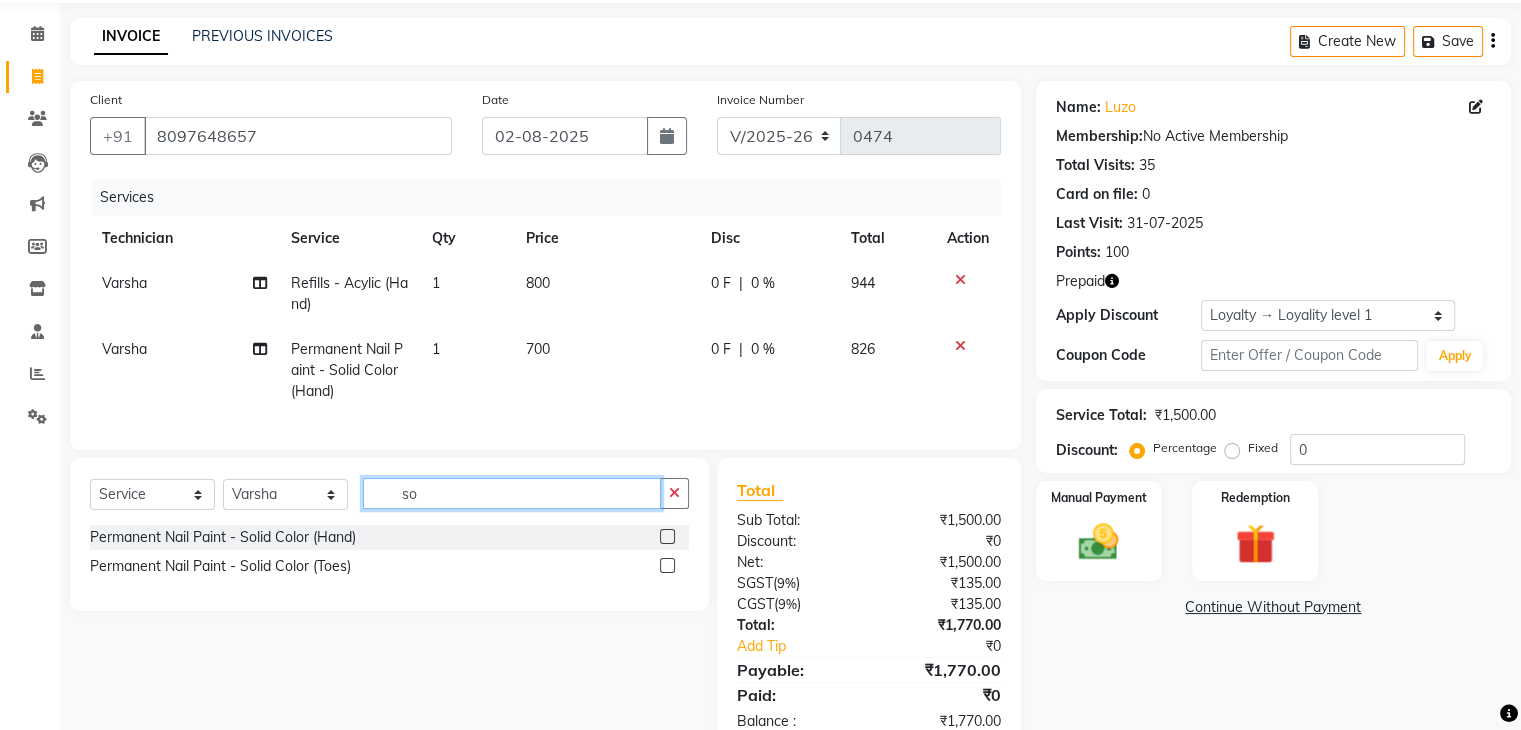 type on "s" 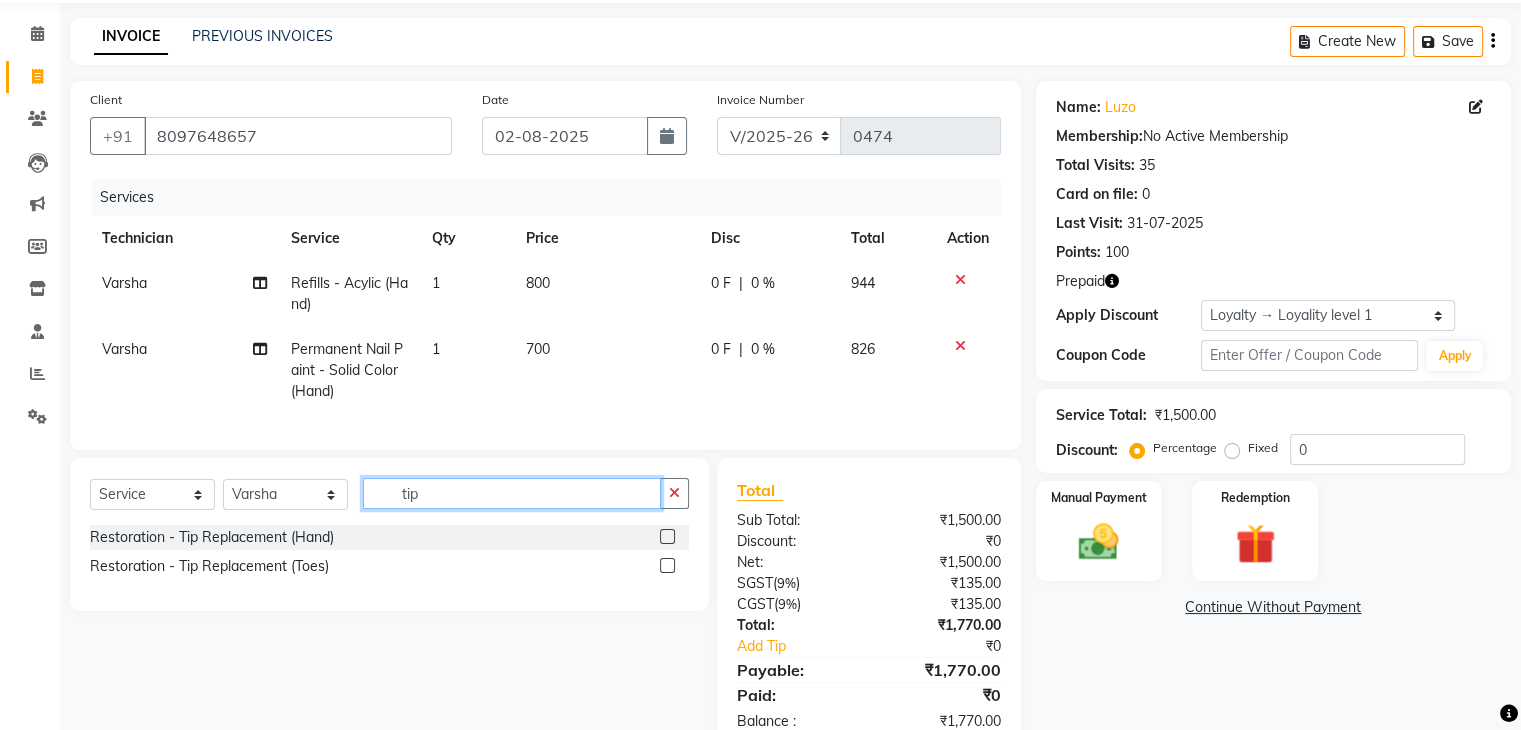 click on "tip" 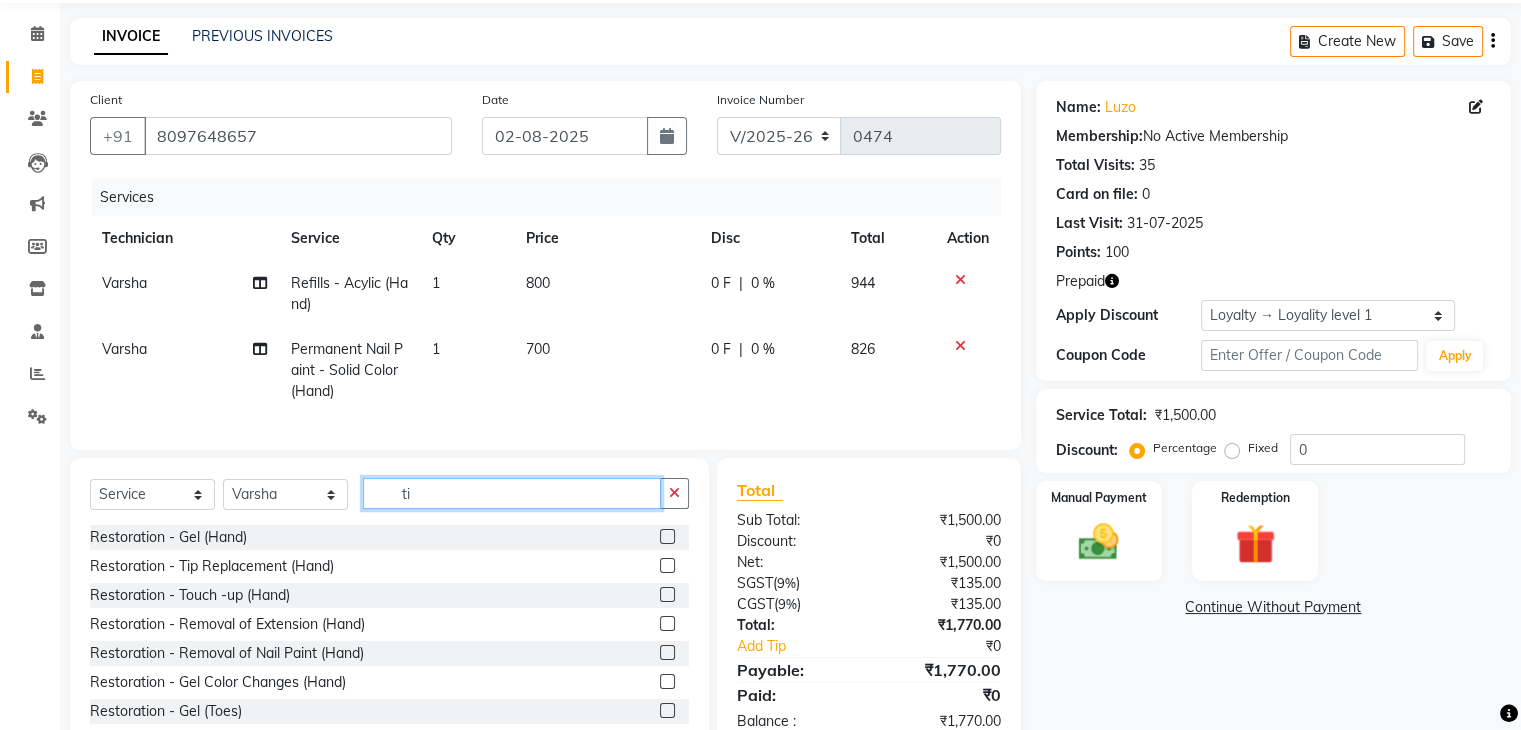 type on "t" 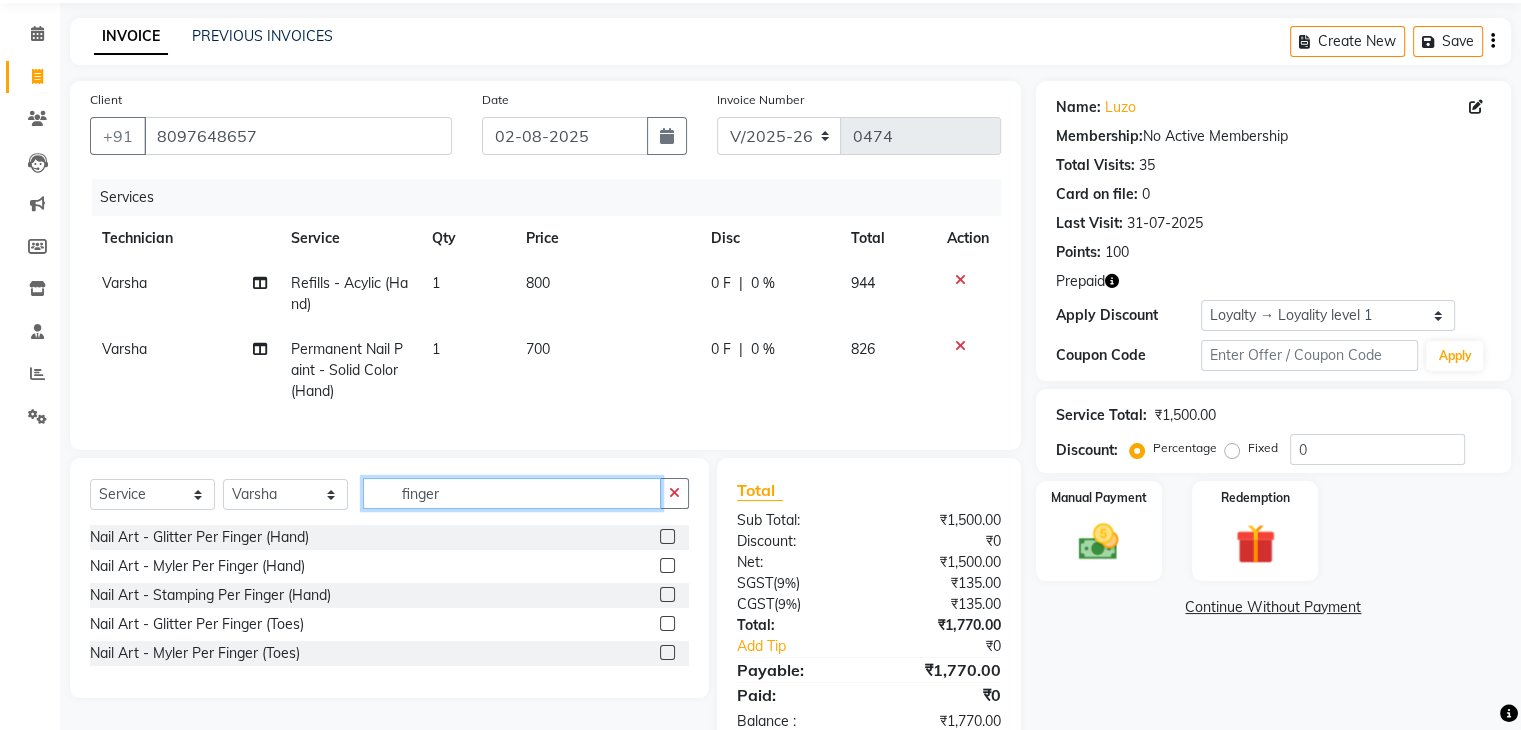 click on "finger" 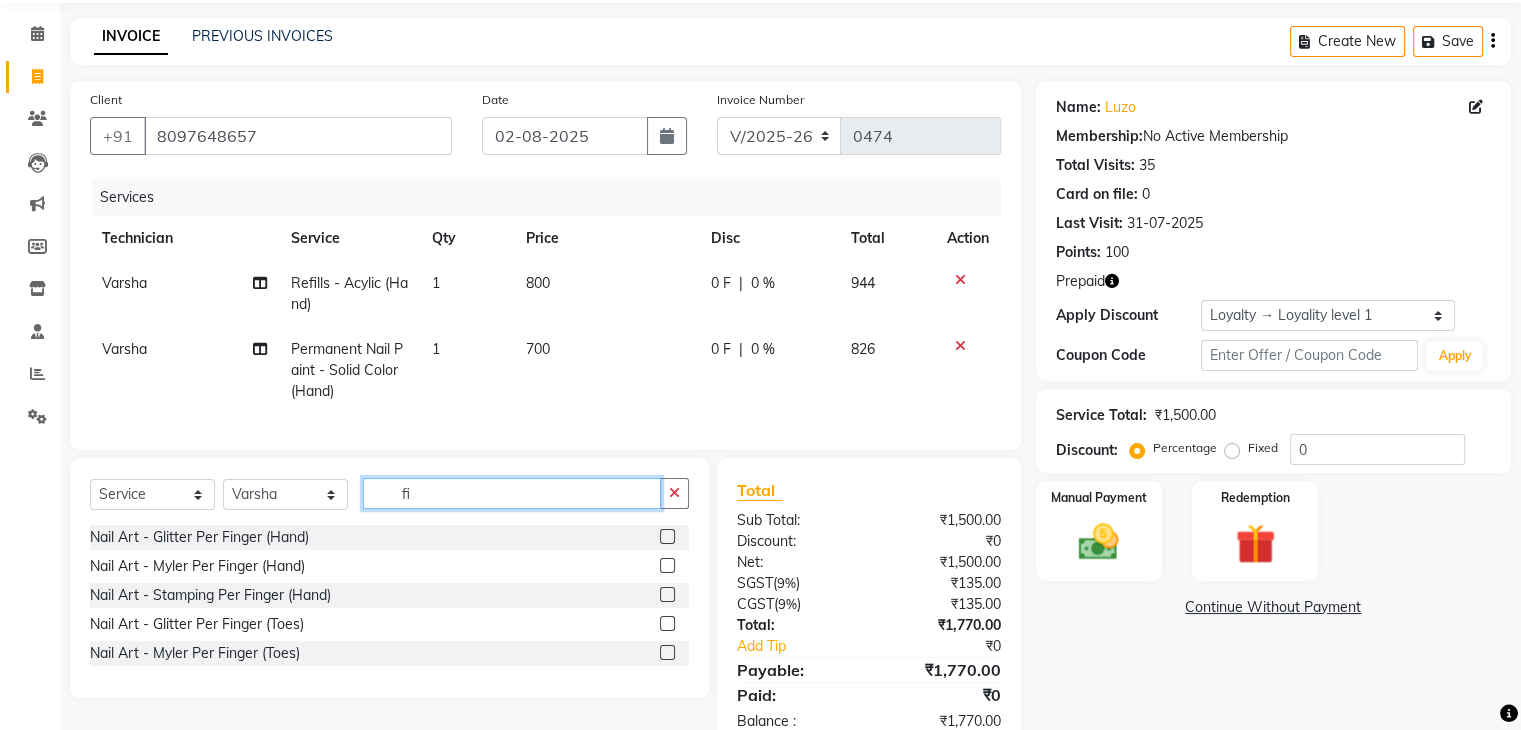 type on "f" 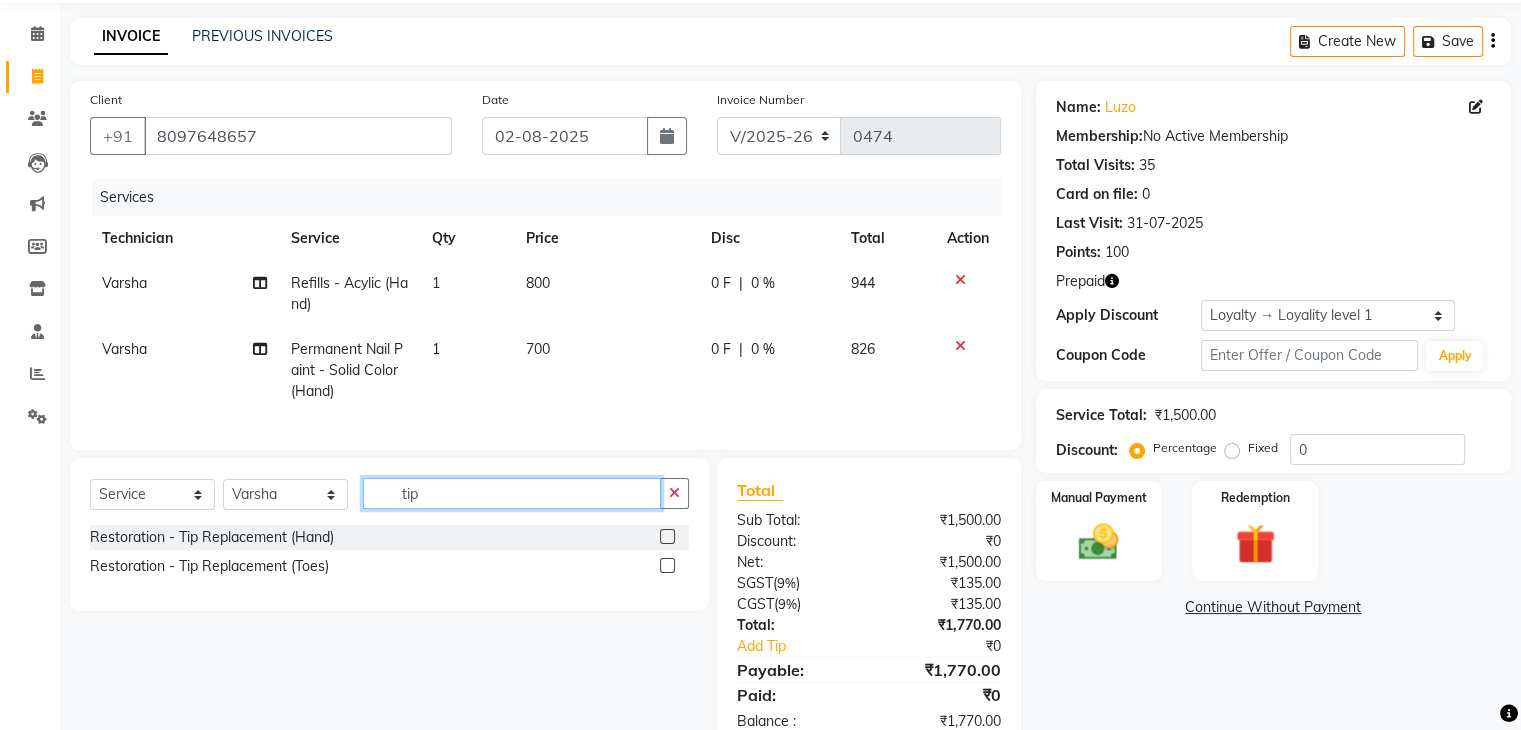 type on "tip" 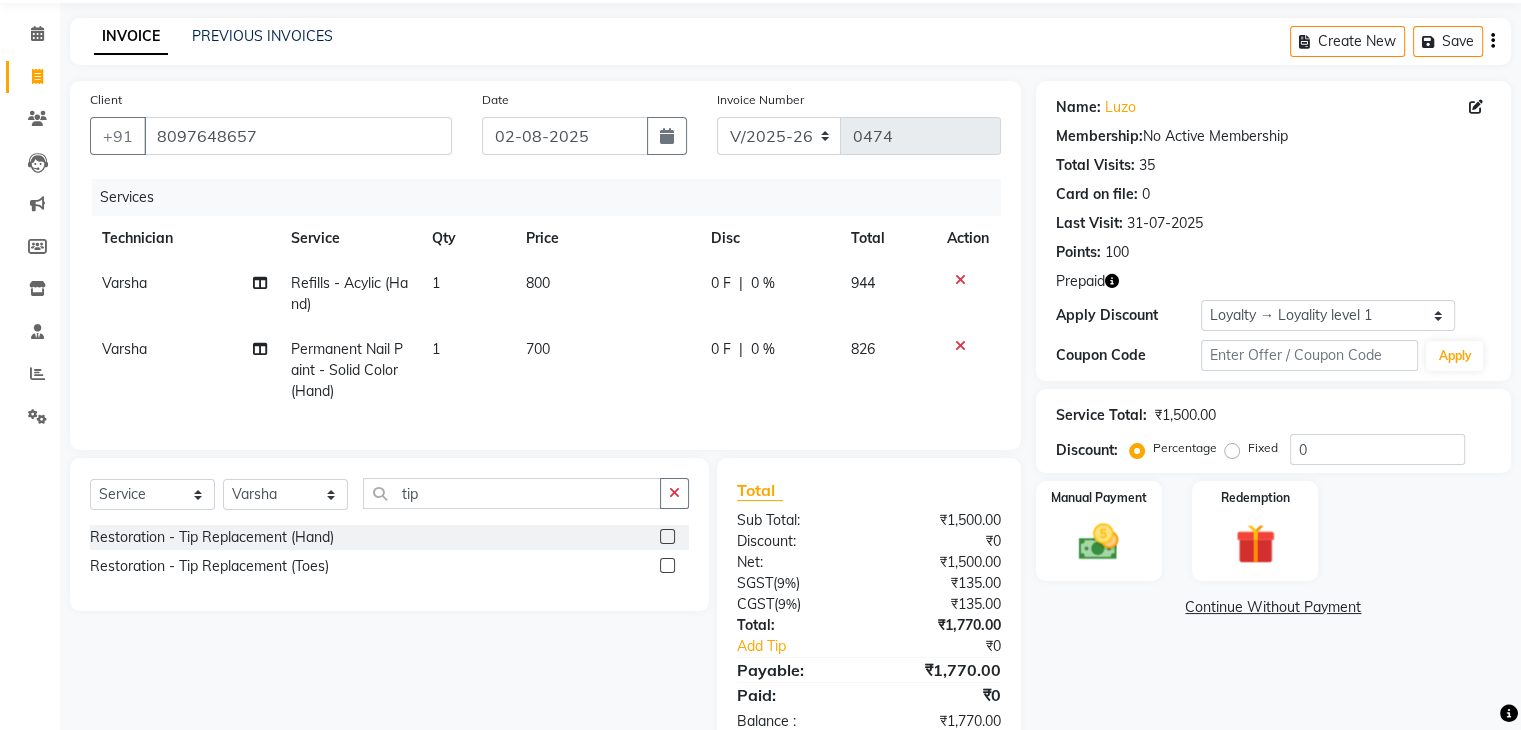 click 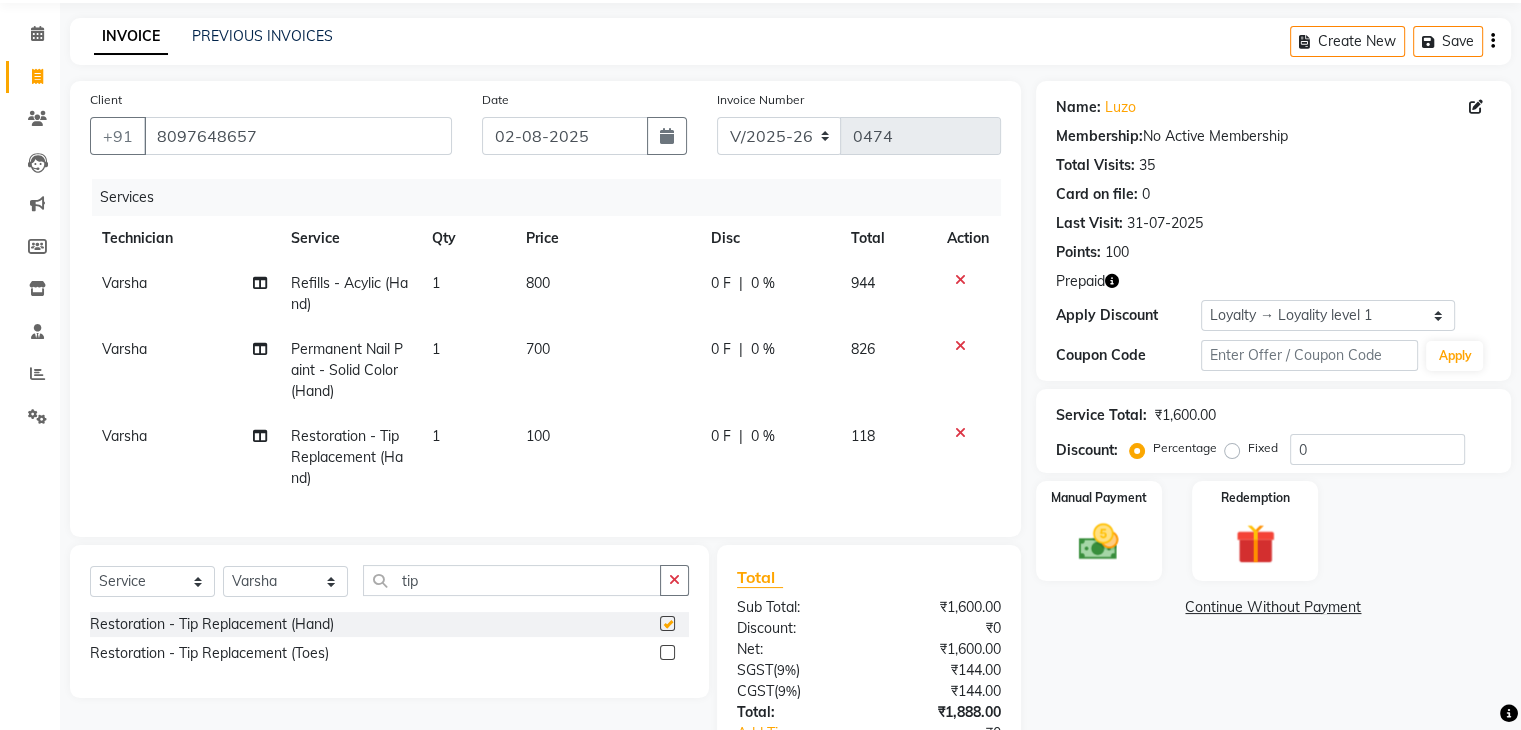 checkbox on "false" 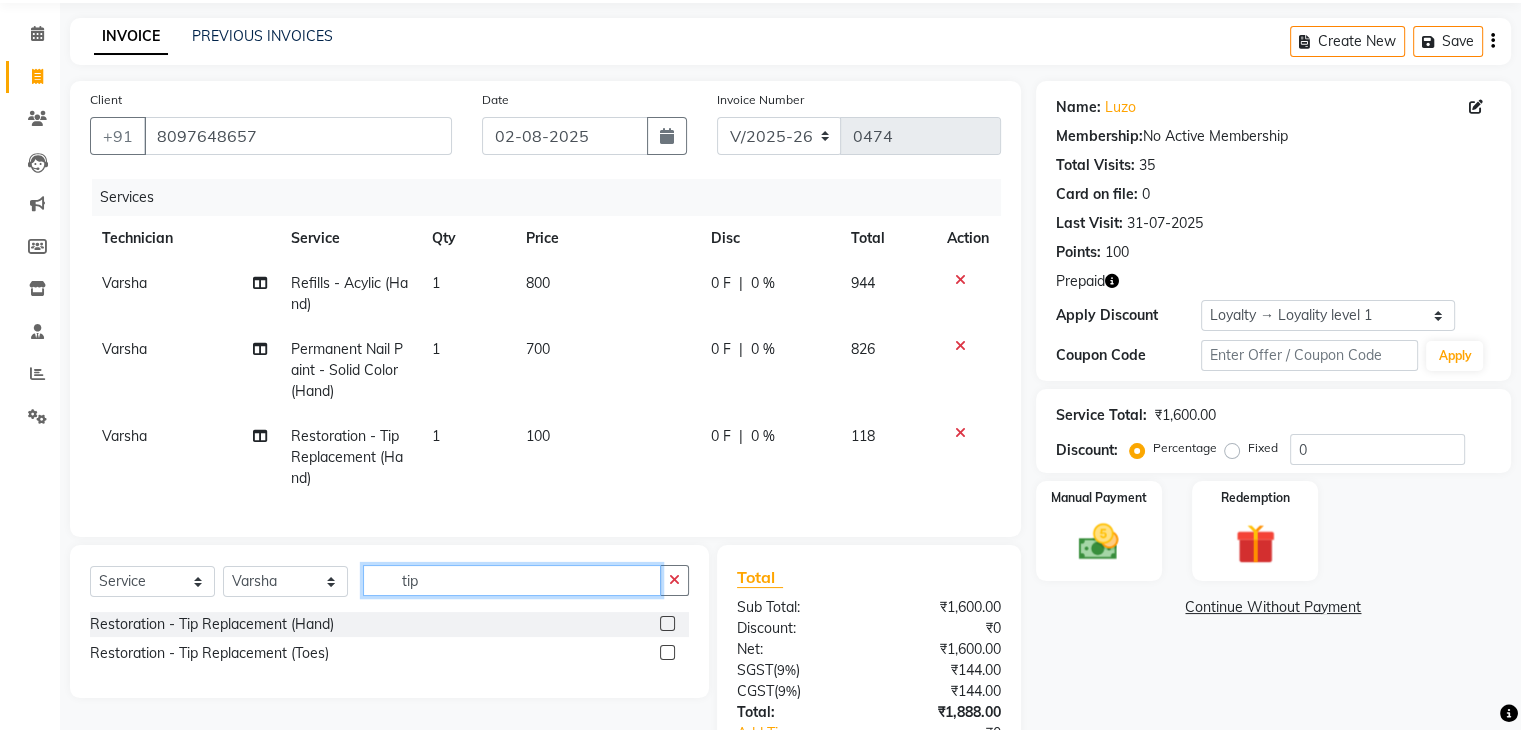 click on "tip" 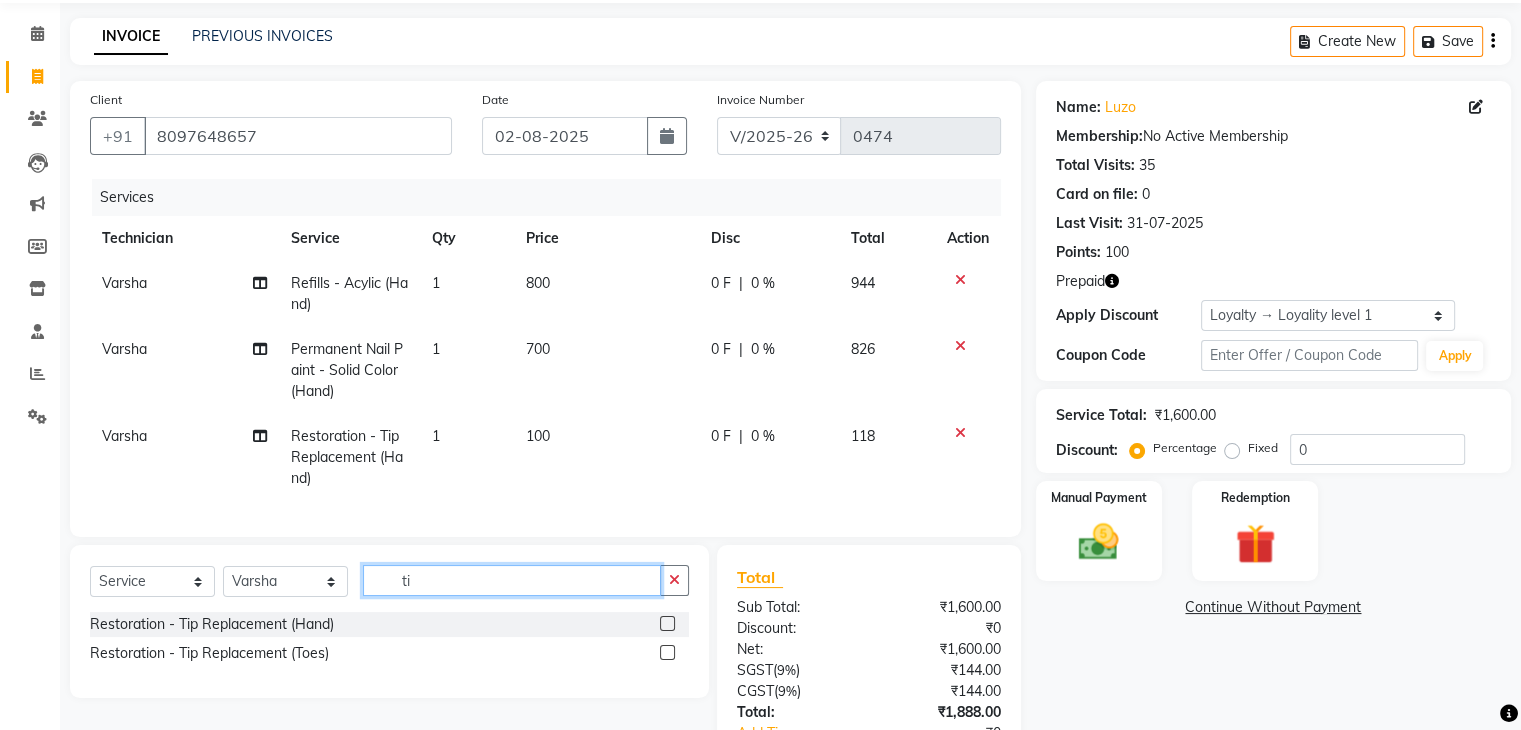 type on "t" 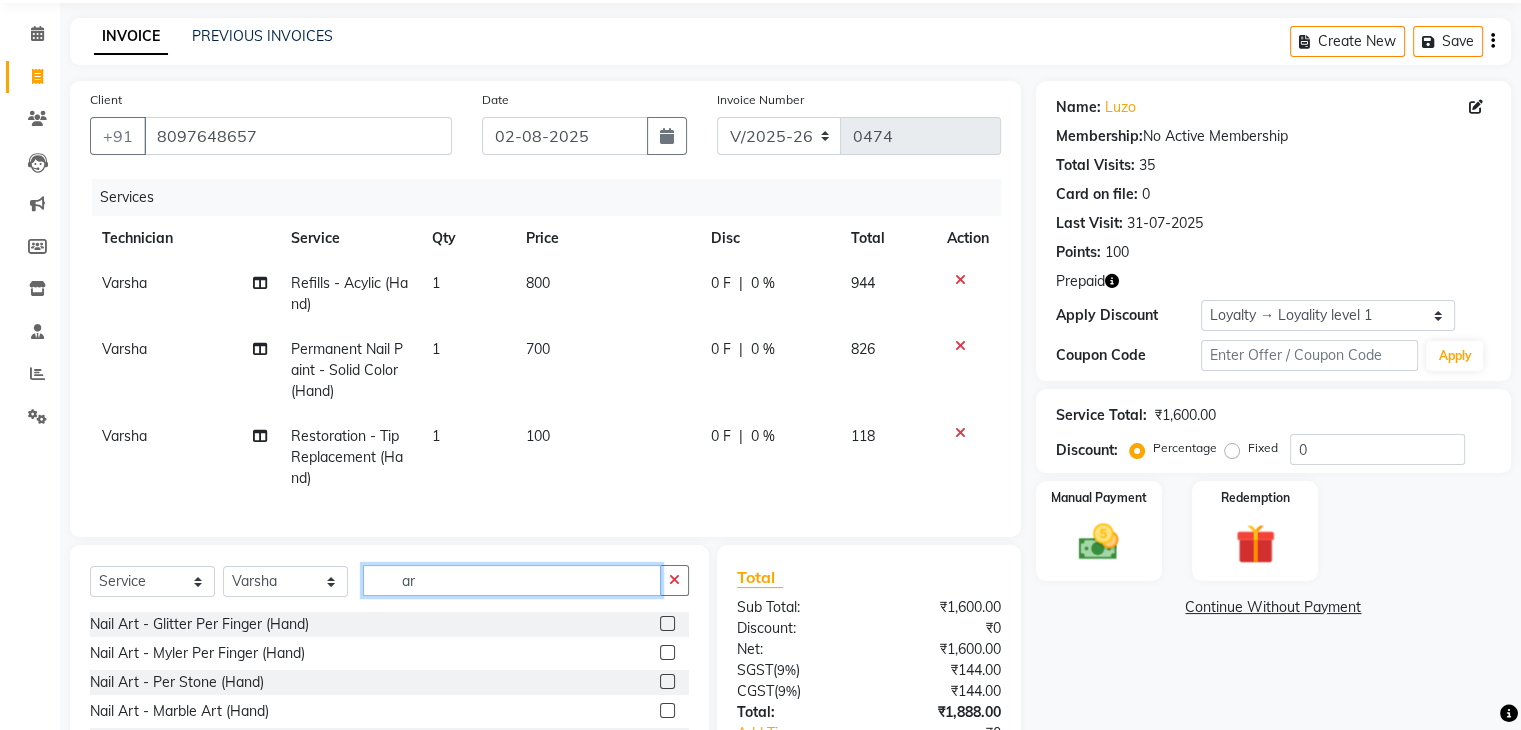 type on "a" 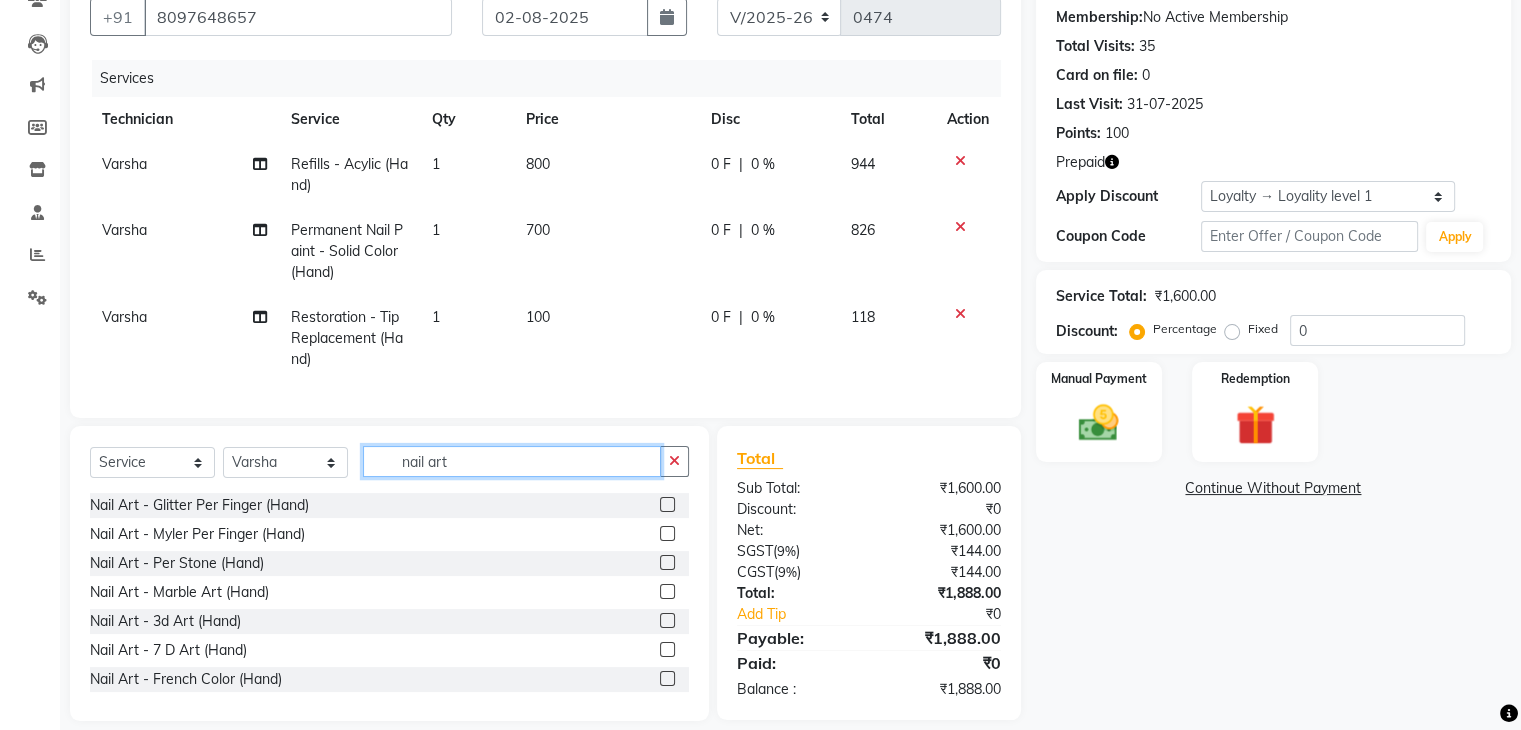 scroll, scrollTop: 225, scrollLeft: 0, axis: vertical 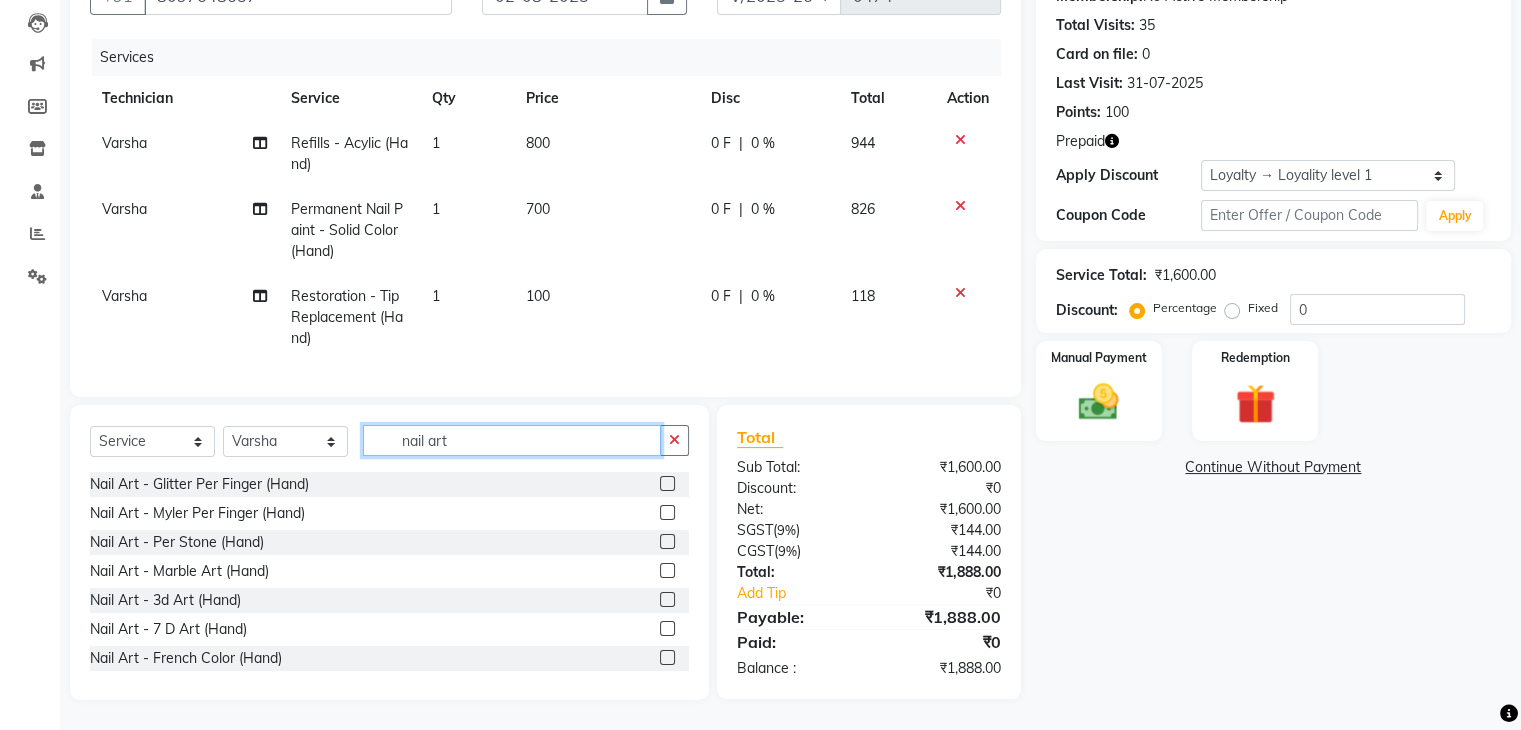 type on "nail art" 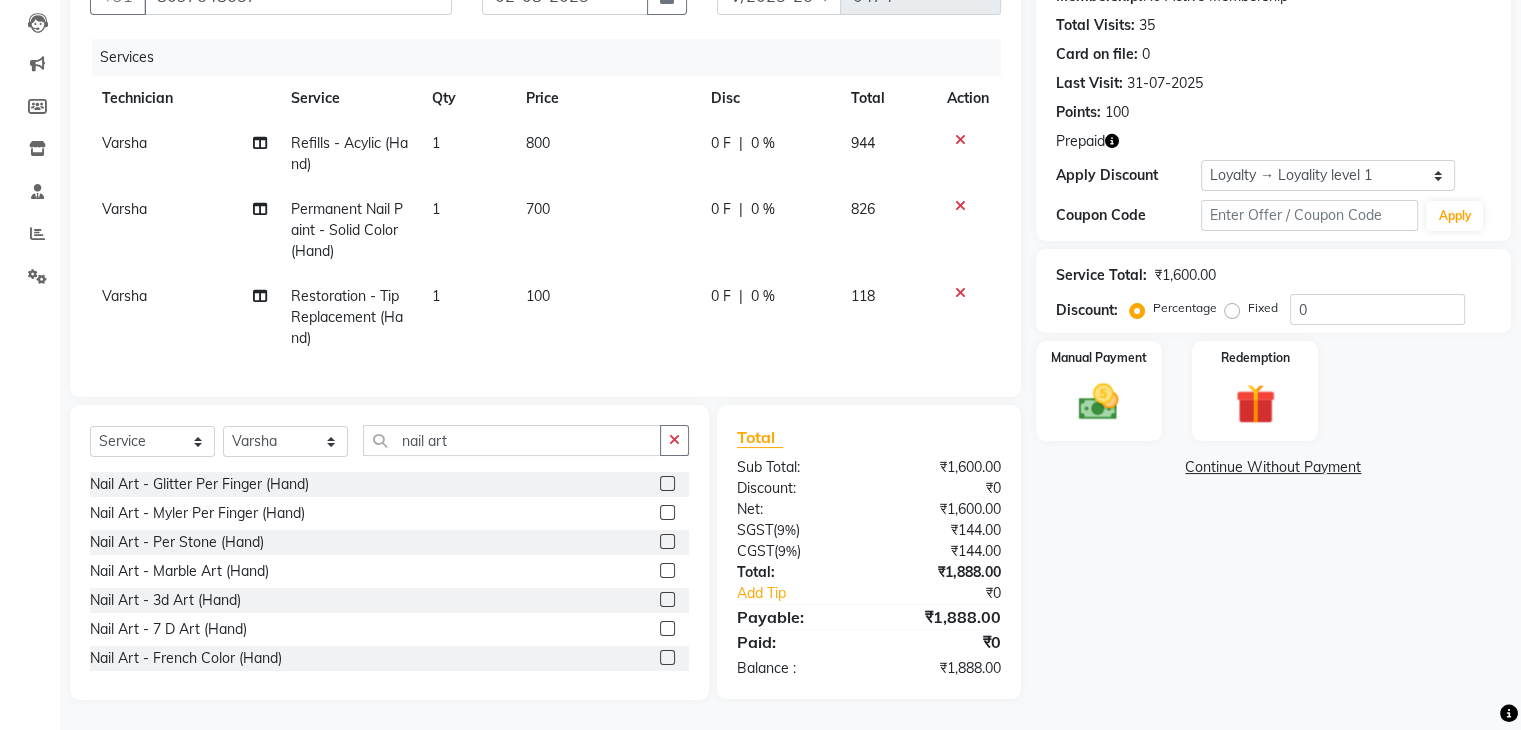 click 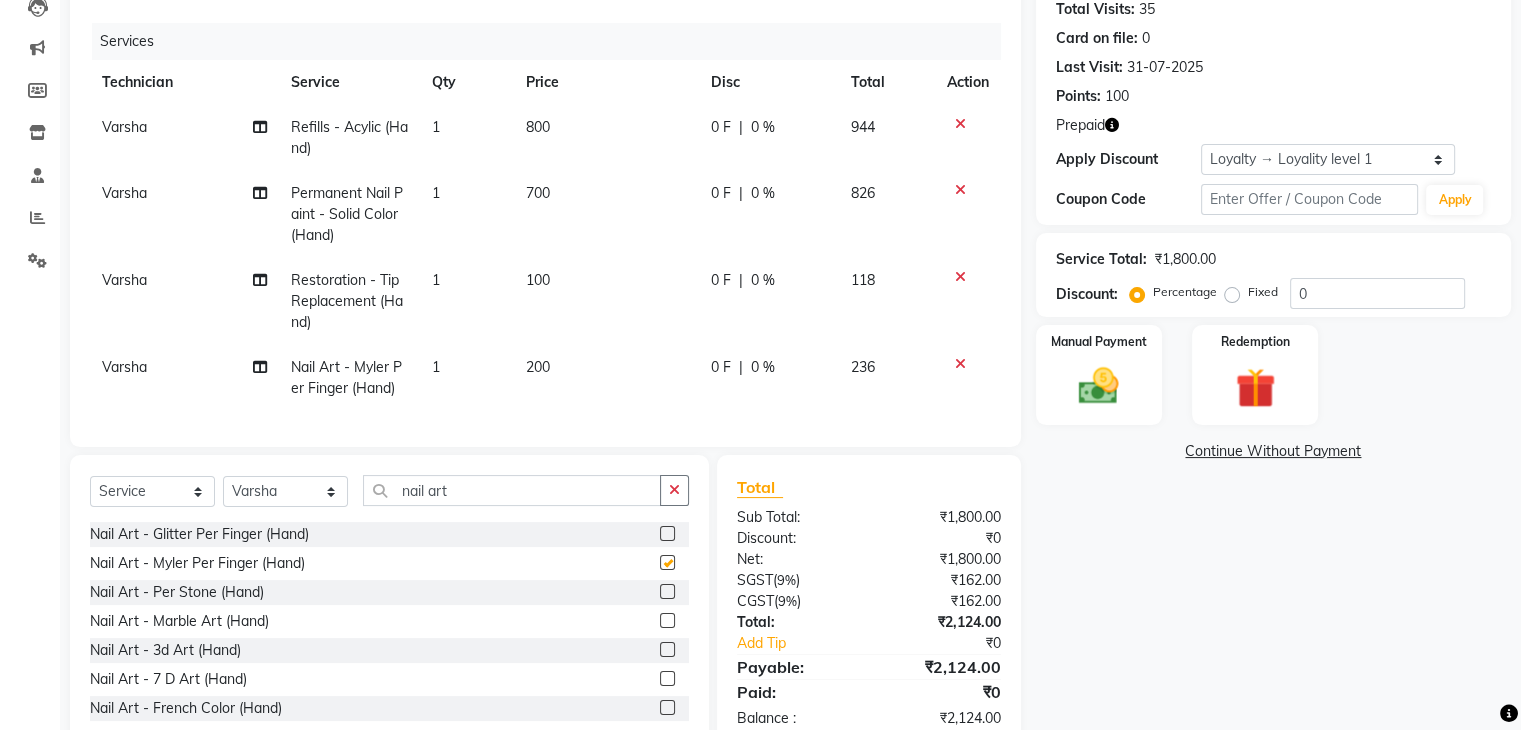 checkbox on "false" 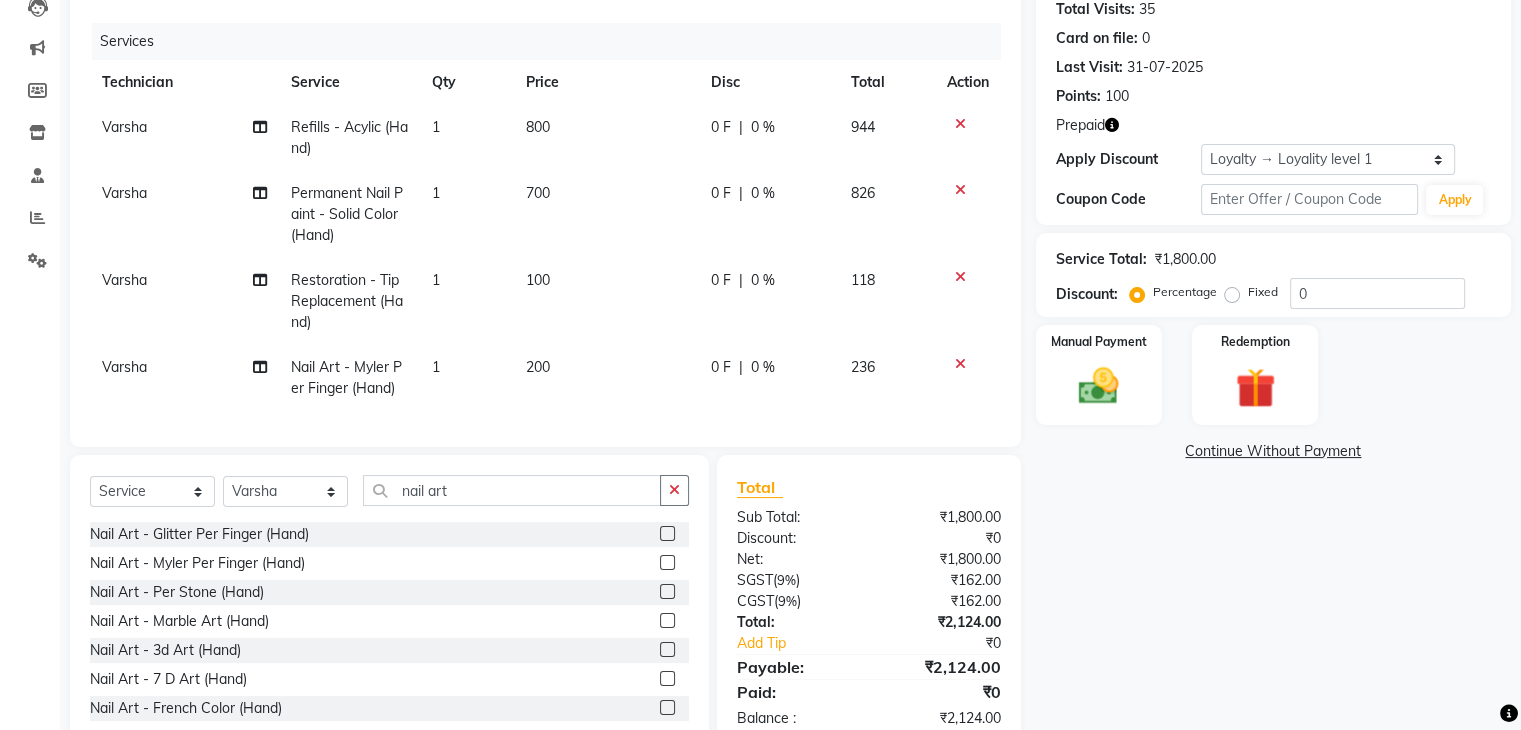 click on "1" 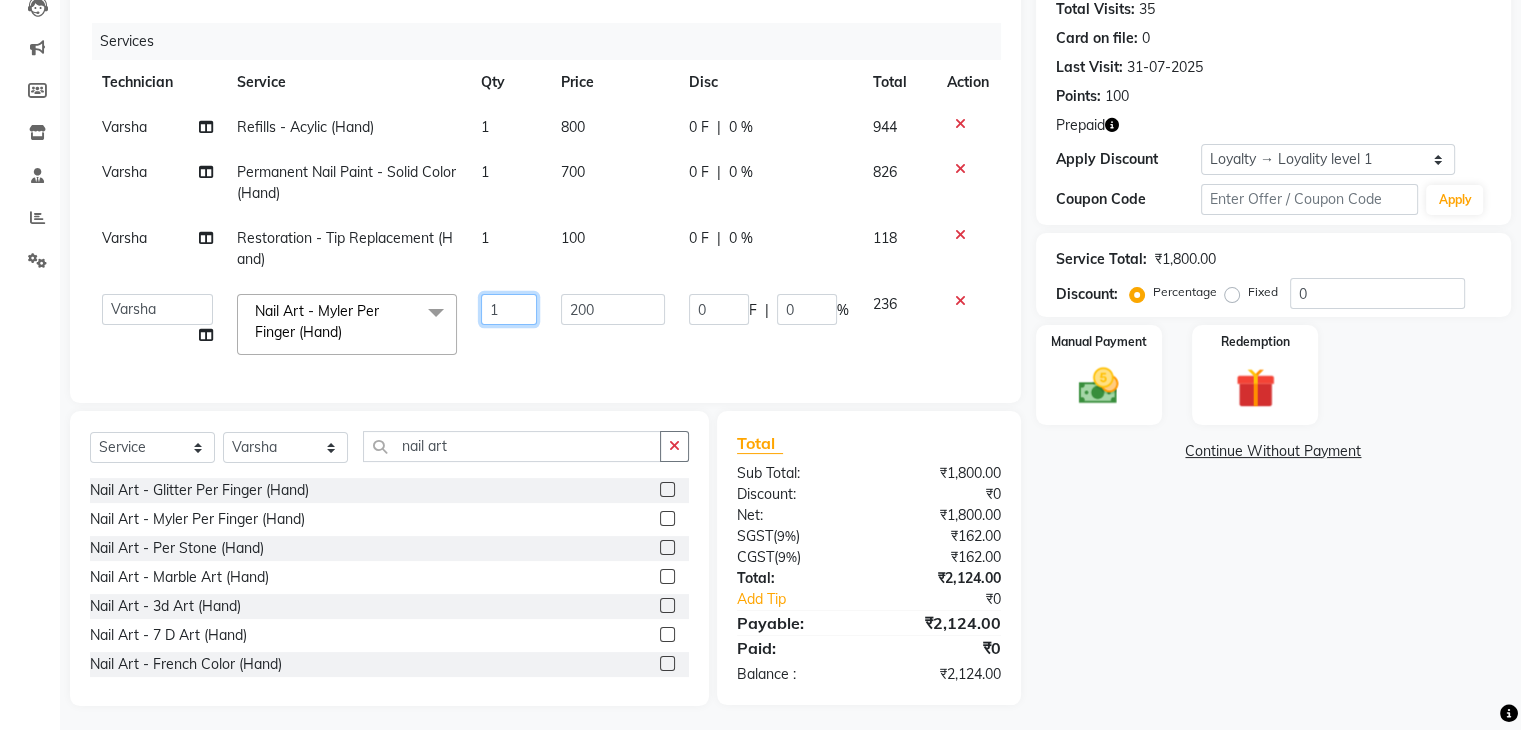click on "1" 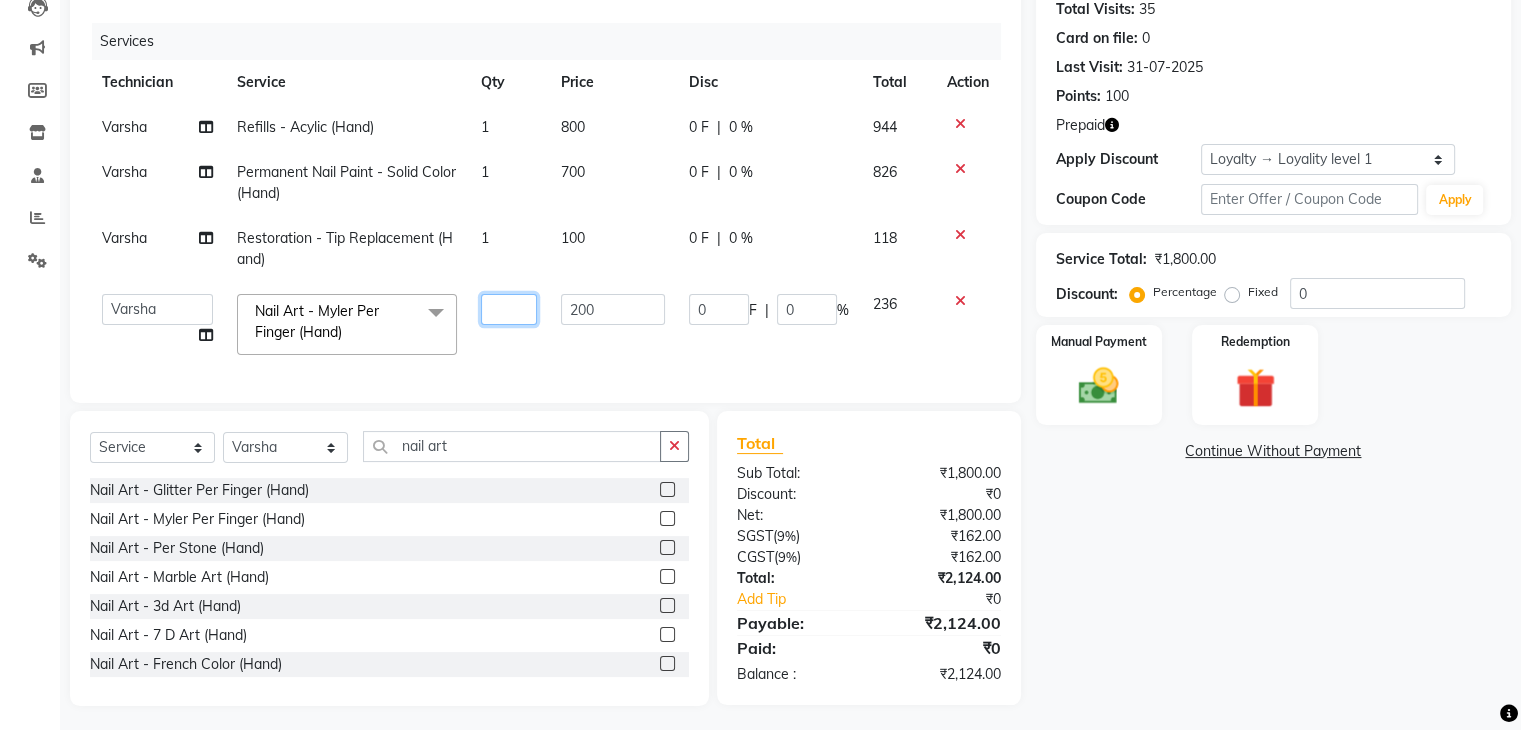 type on "2" 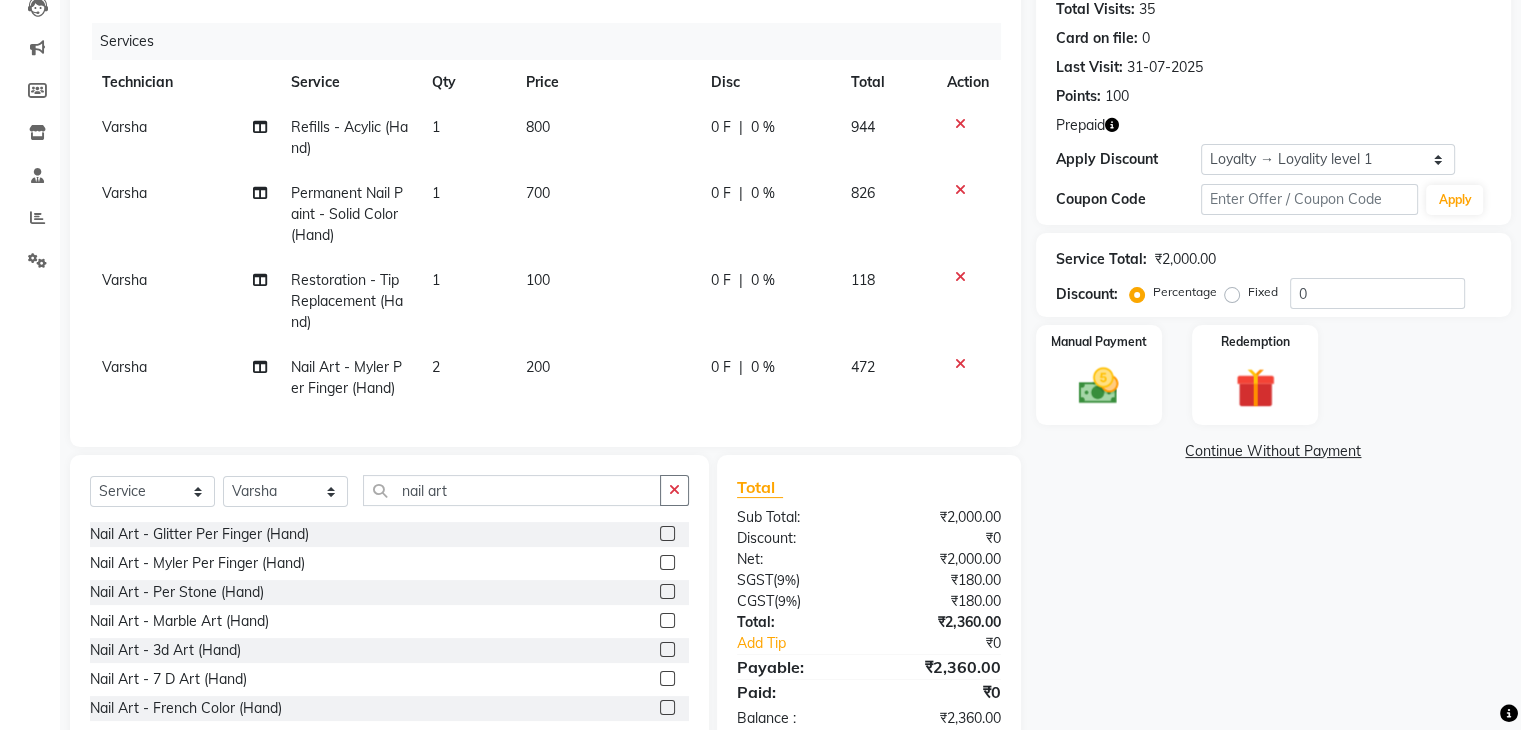 click on "200" 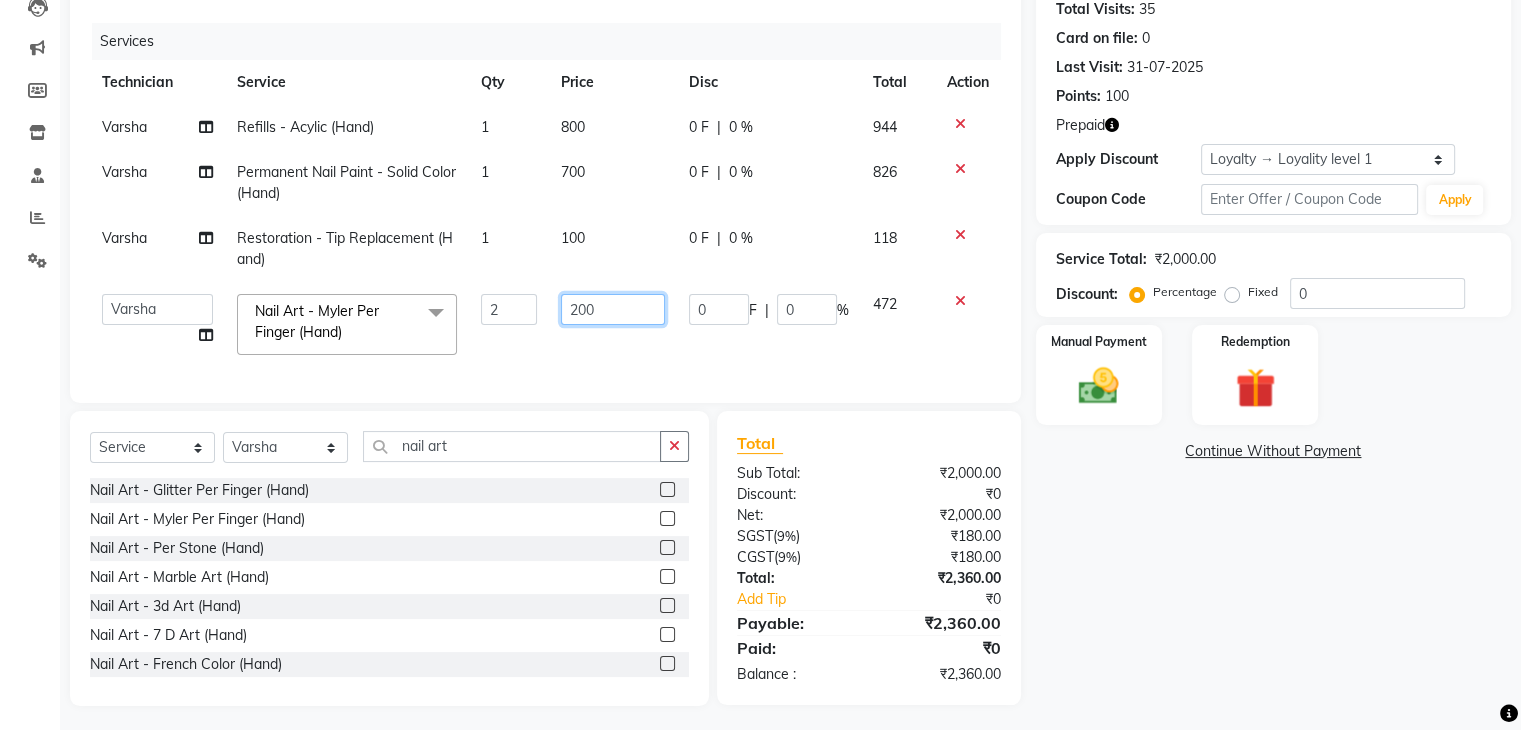 click on "200" 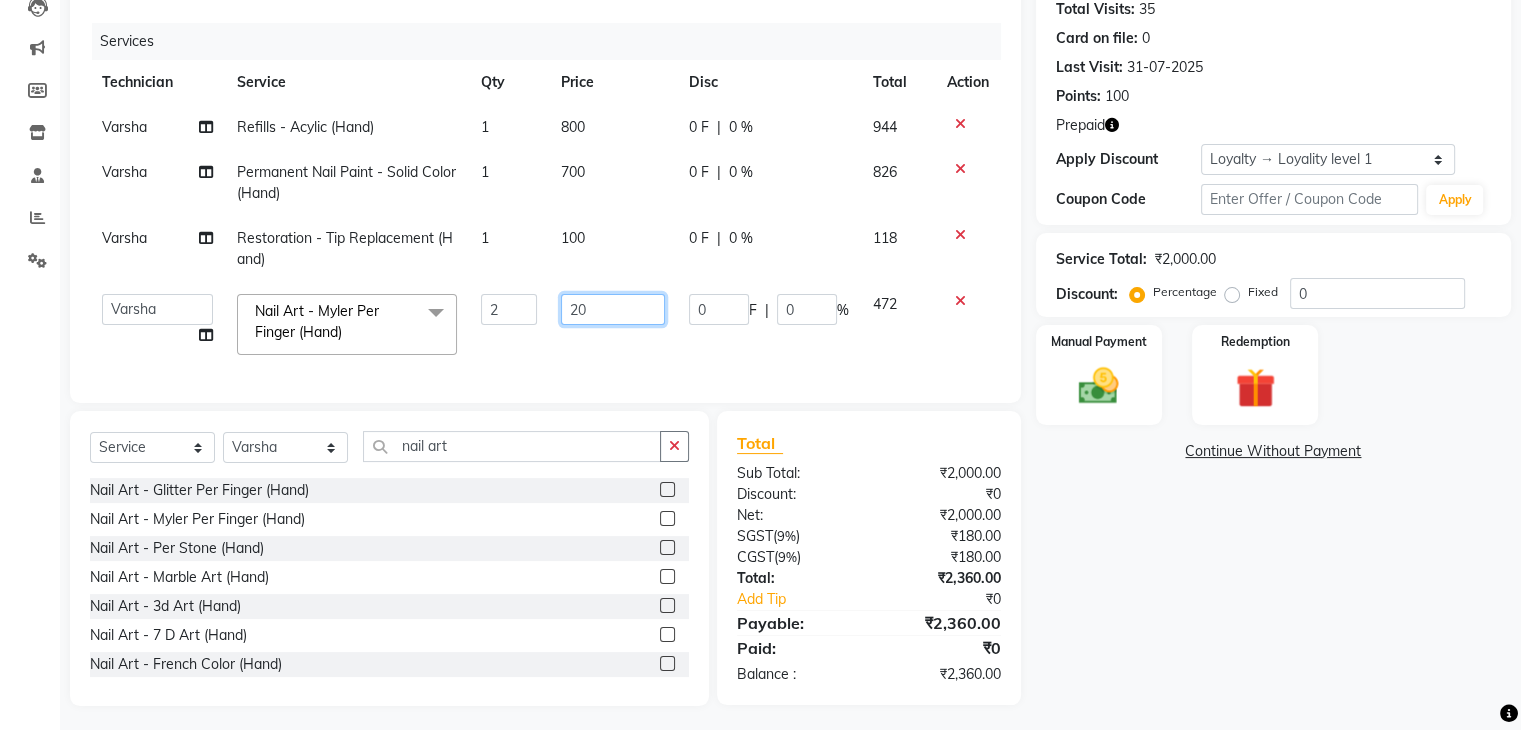 type on "2" 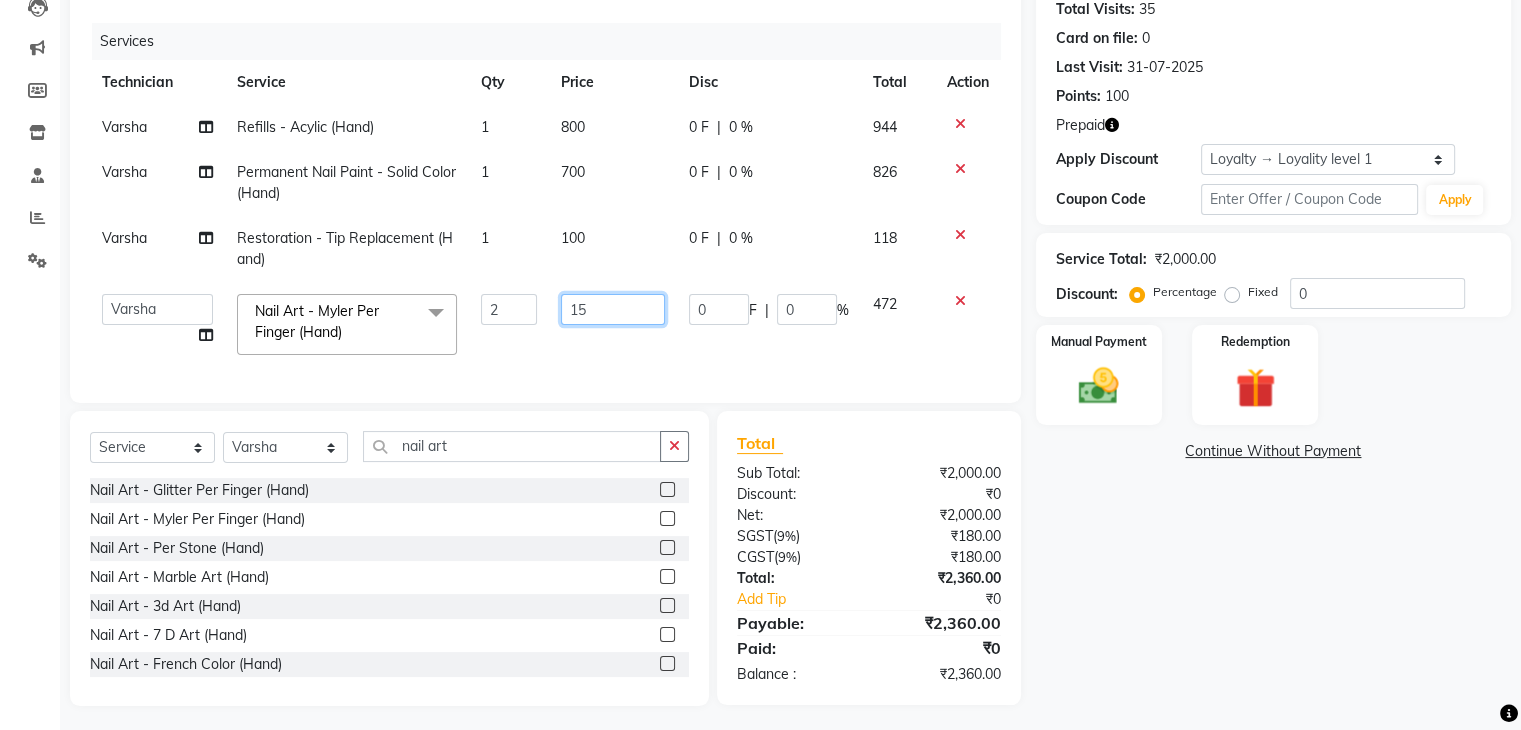 type on "150" 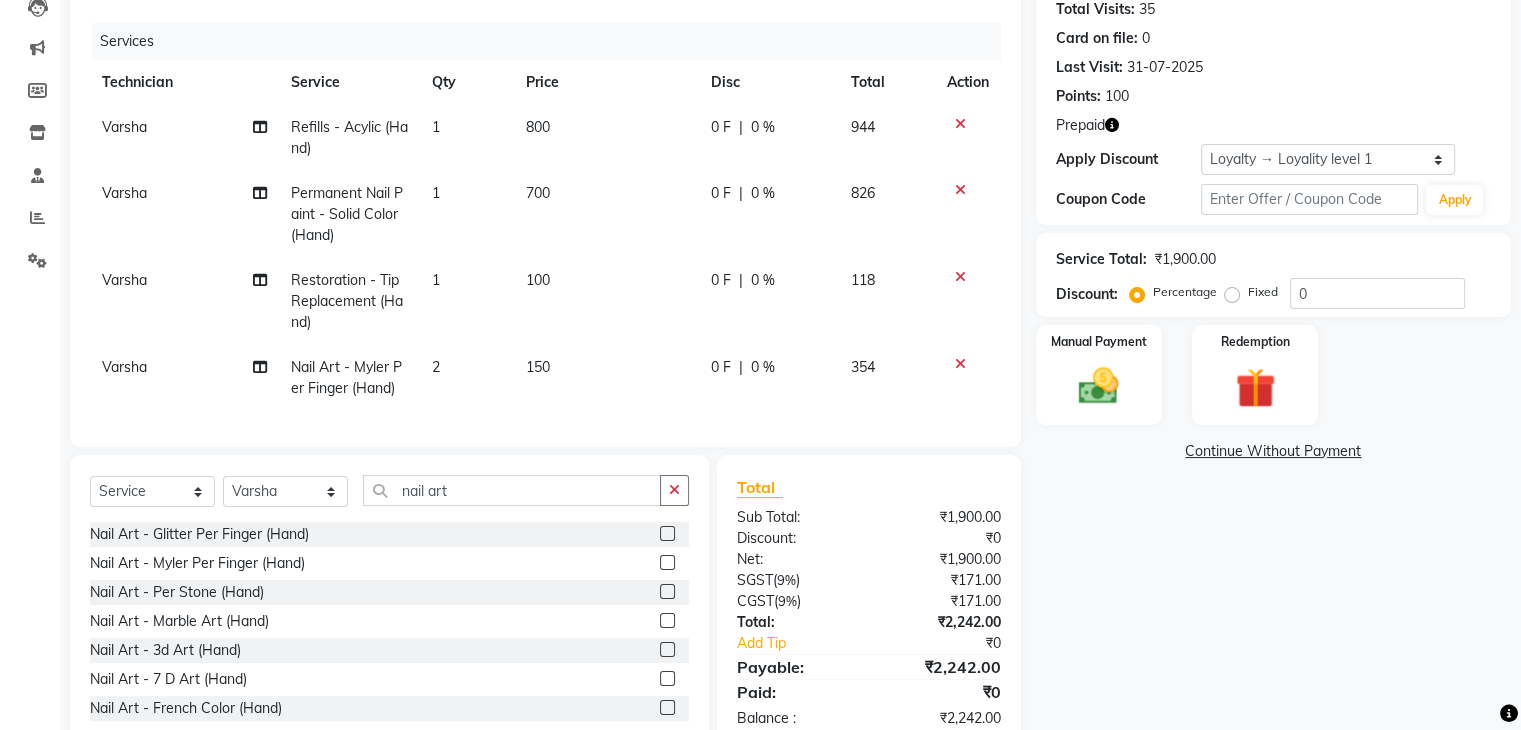 click on "150" 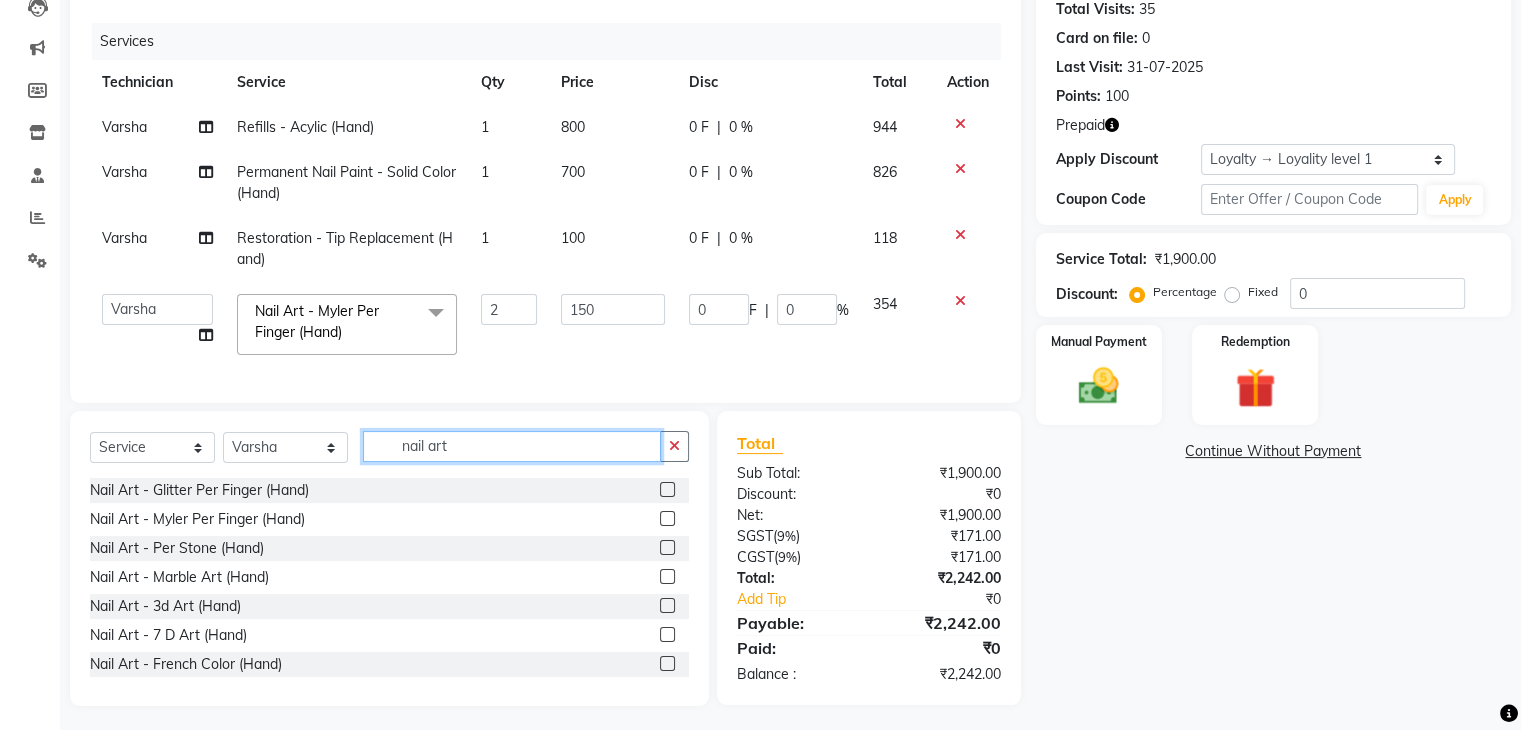 click on "nail art" 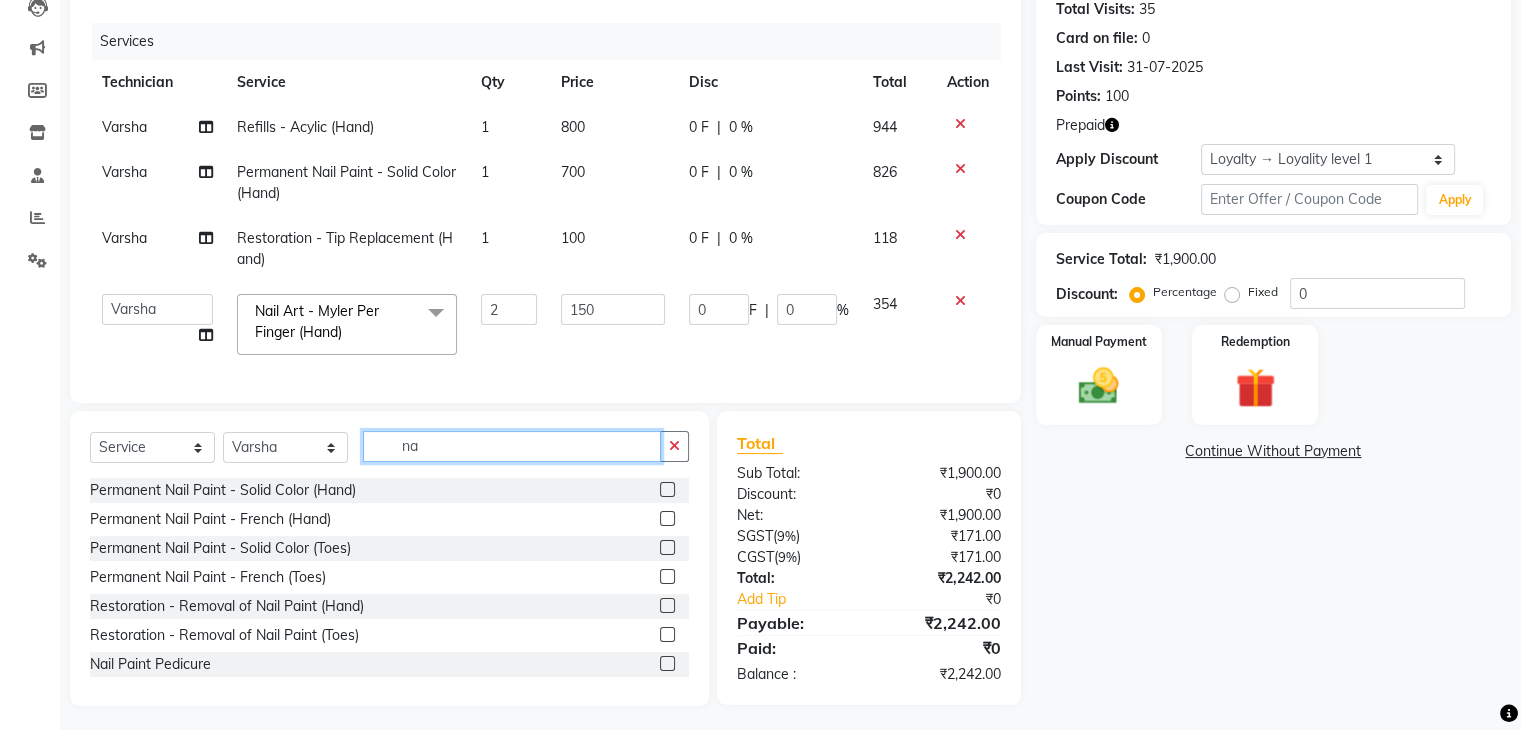 type on "n" 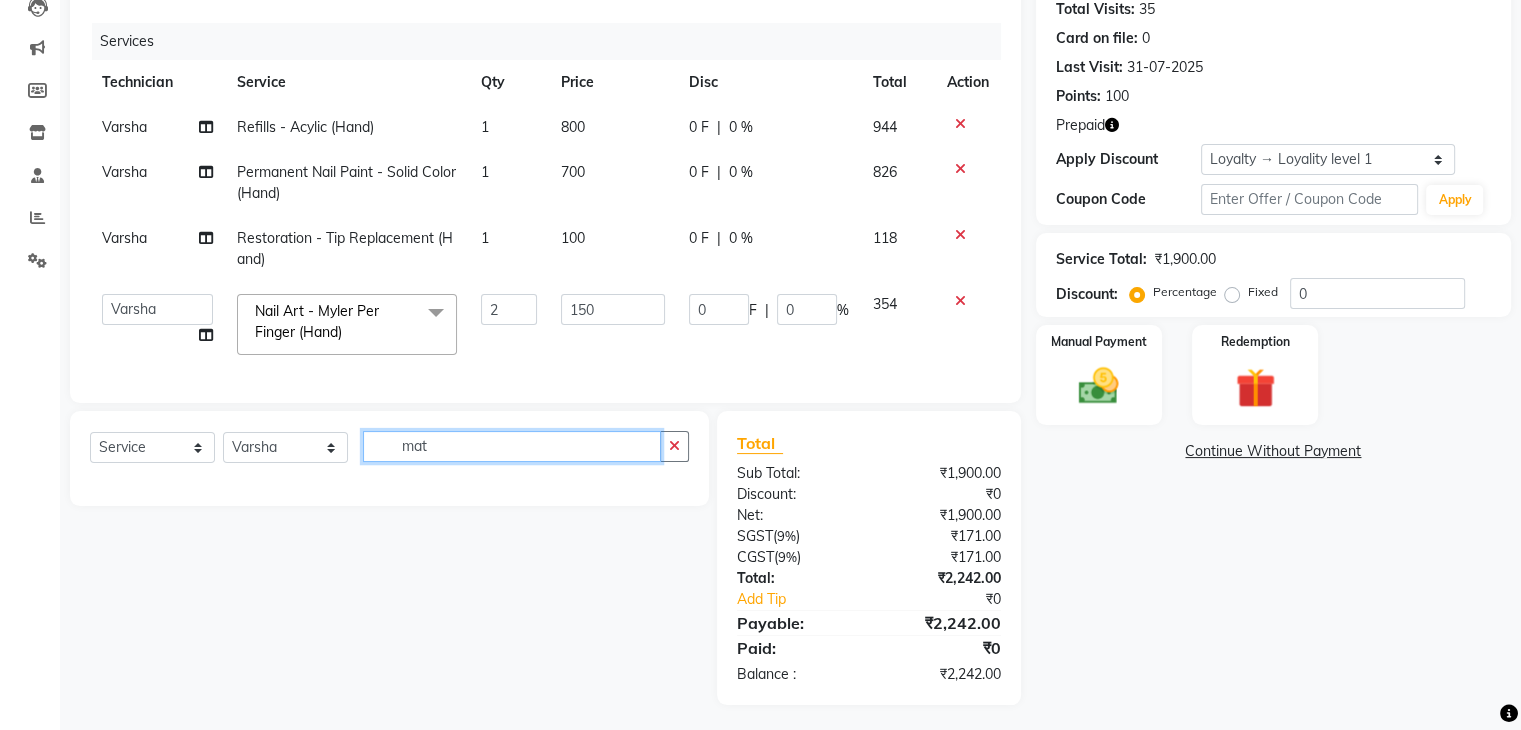 click on "mat" 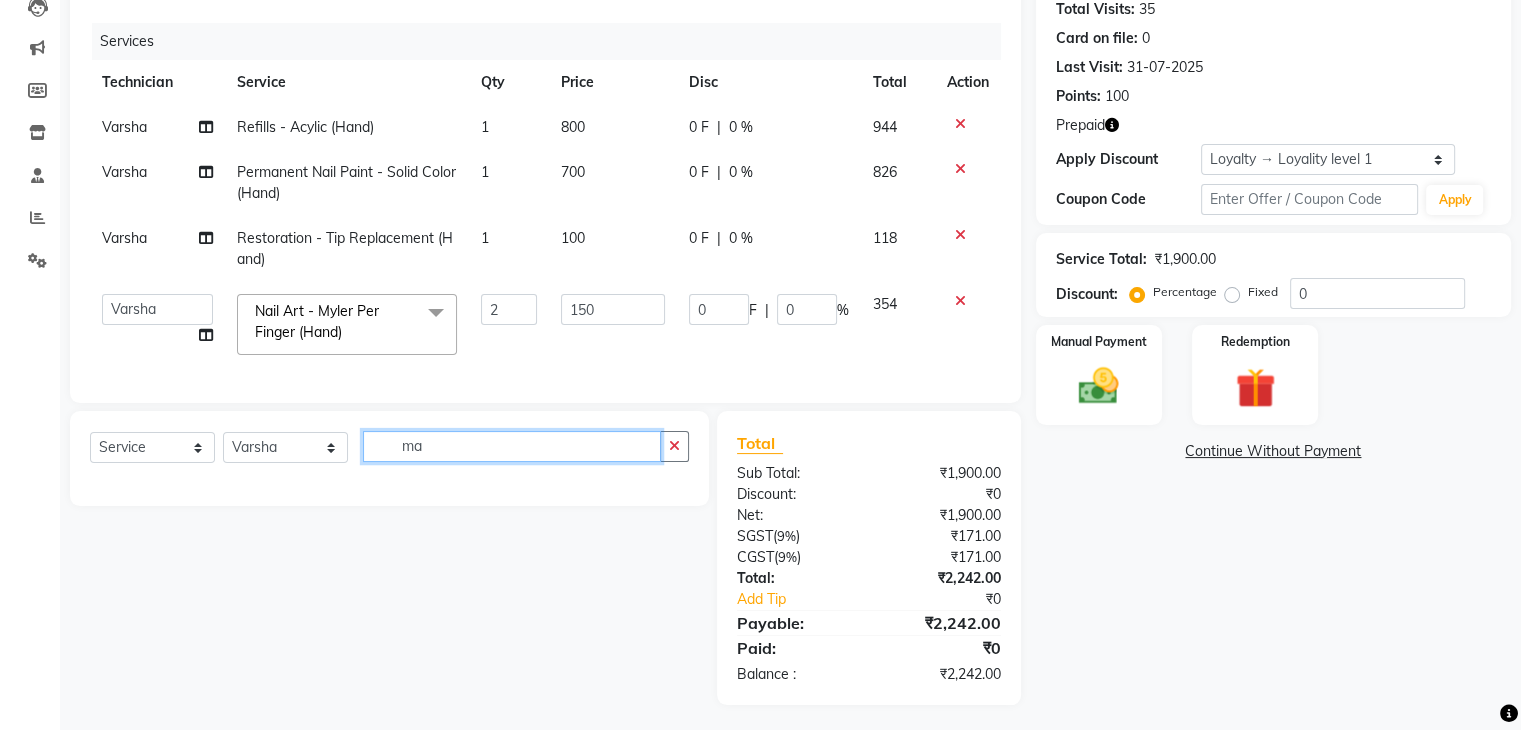 type on "m" 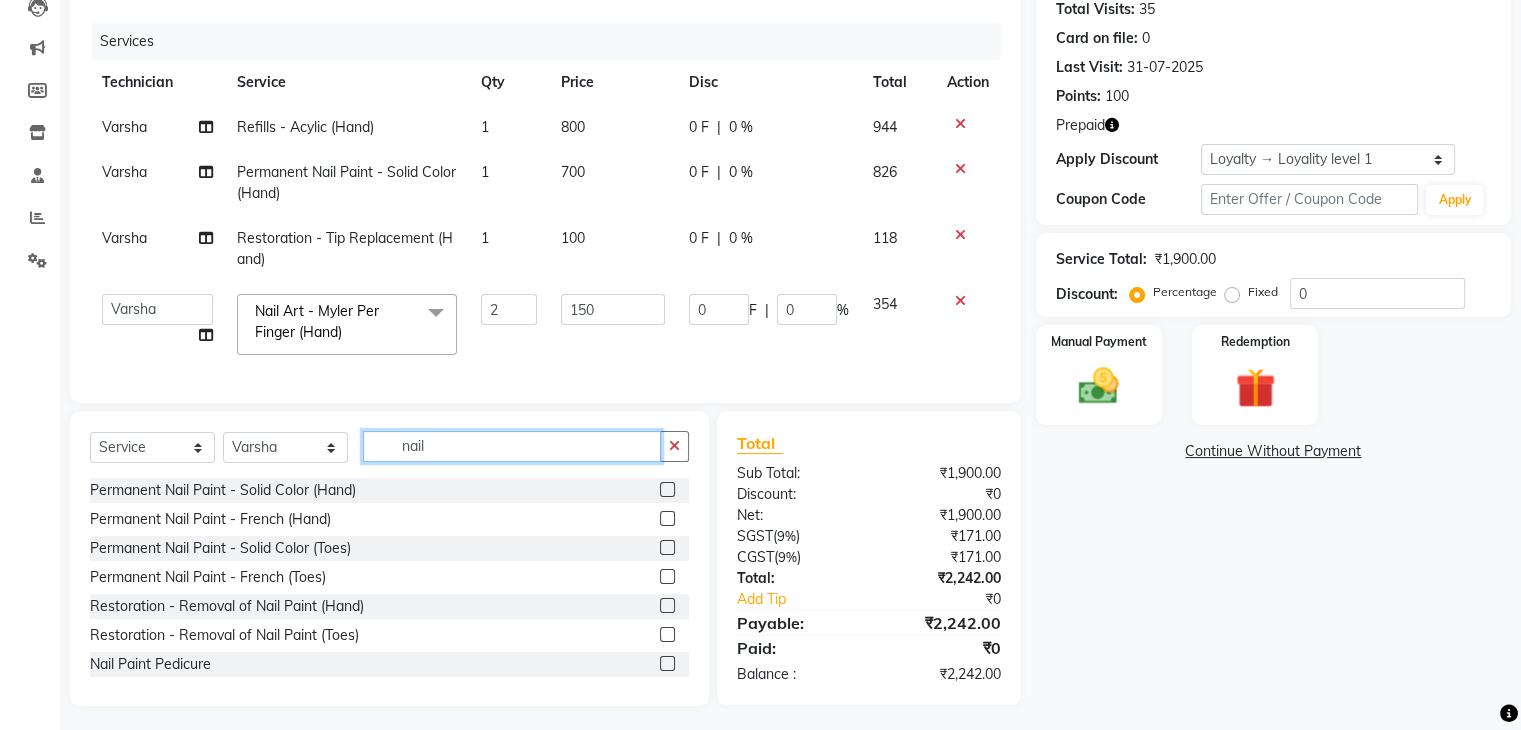 type on "nail" 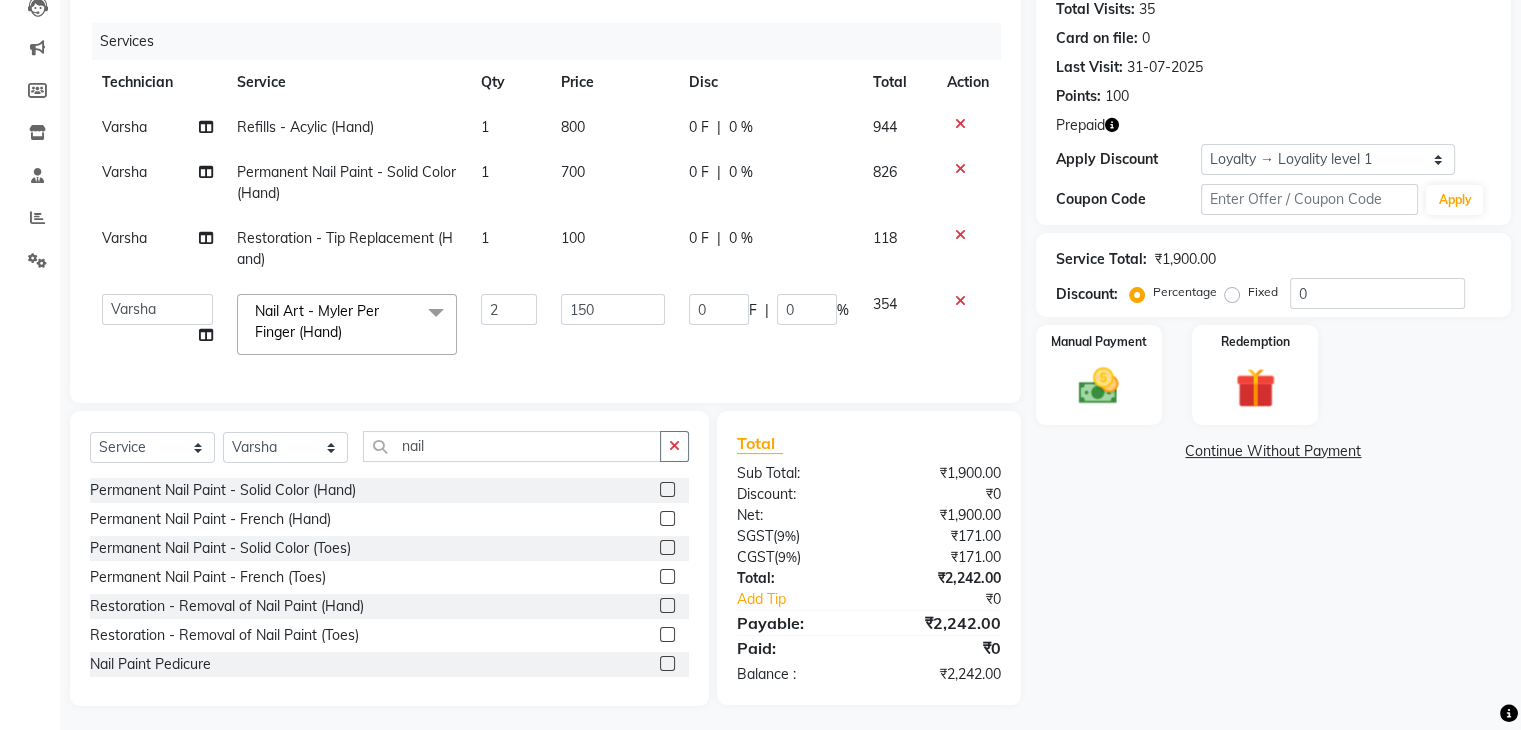 click on "700" 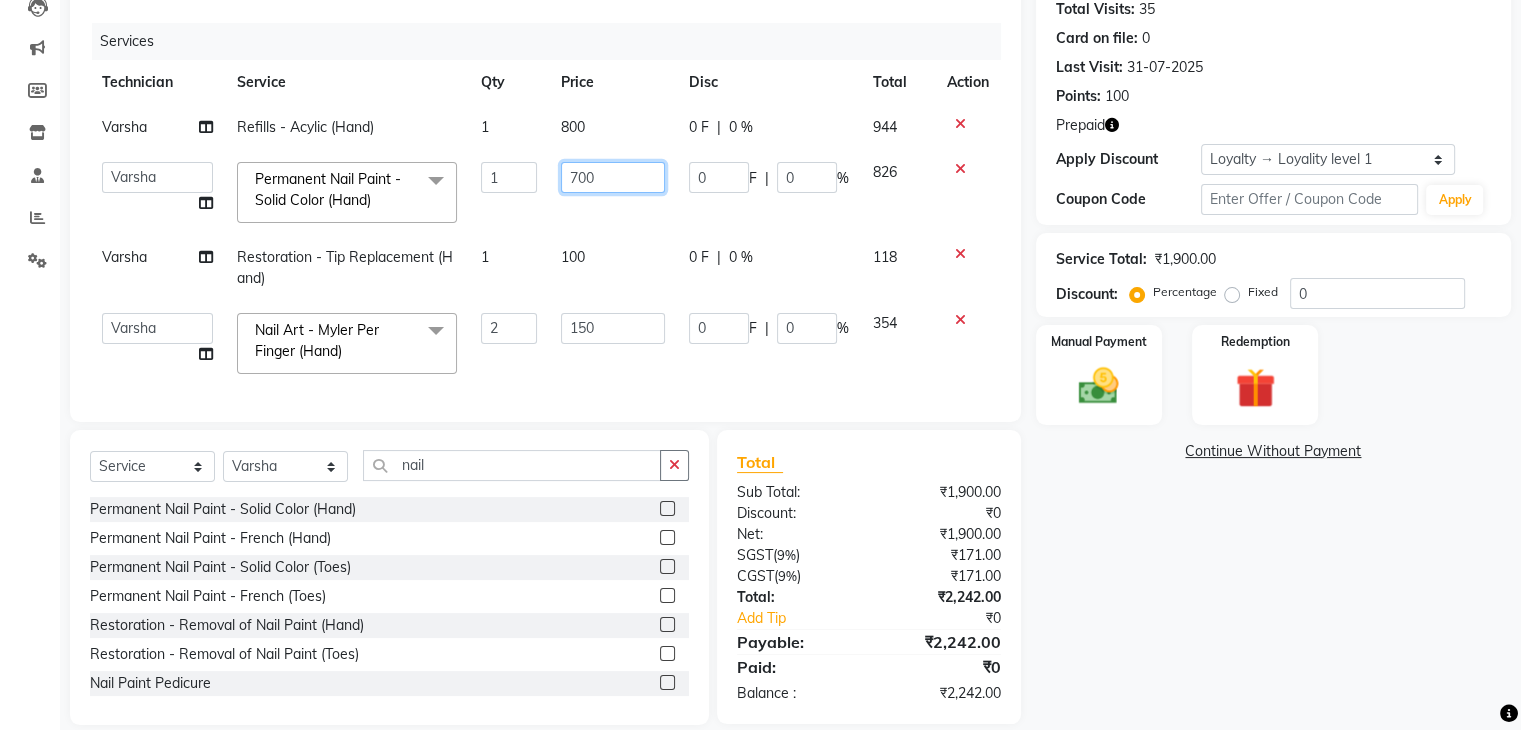 click on "700" 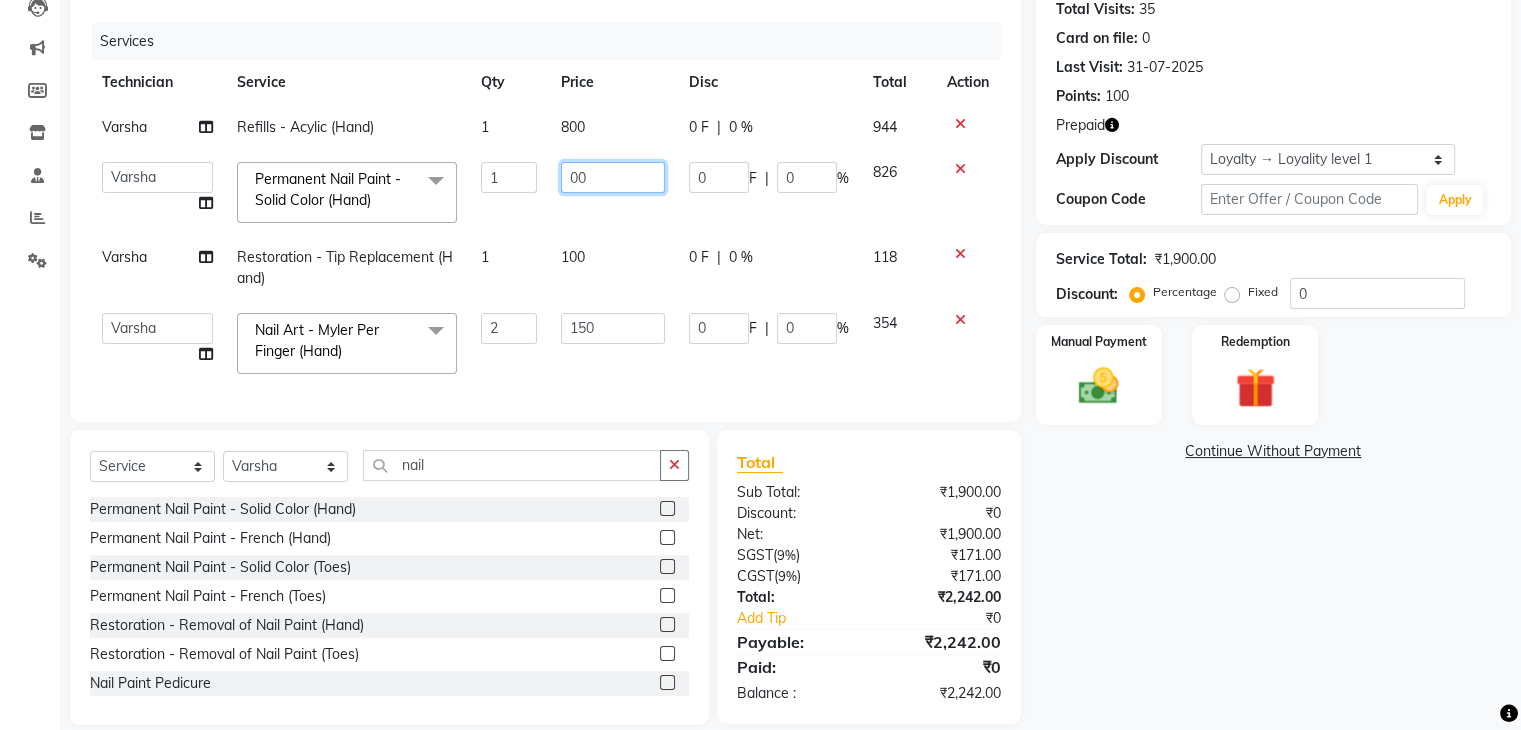 type on "900" 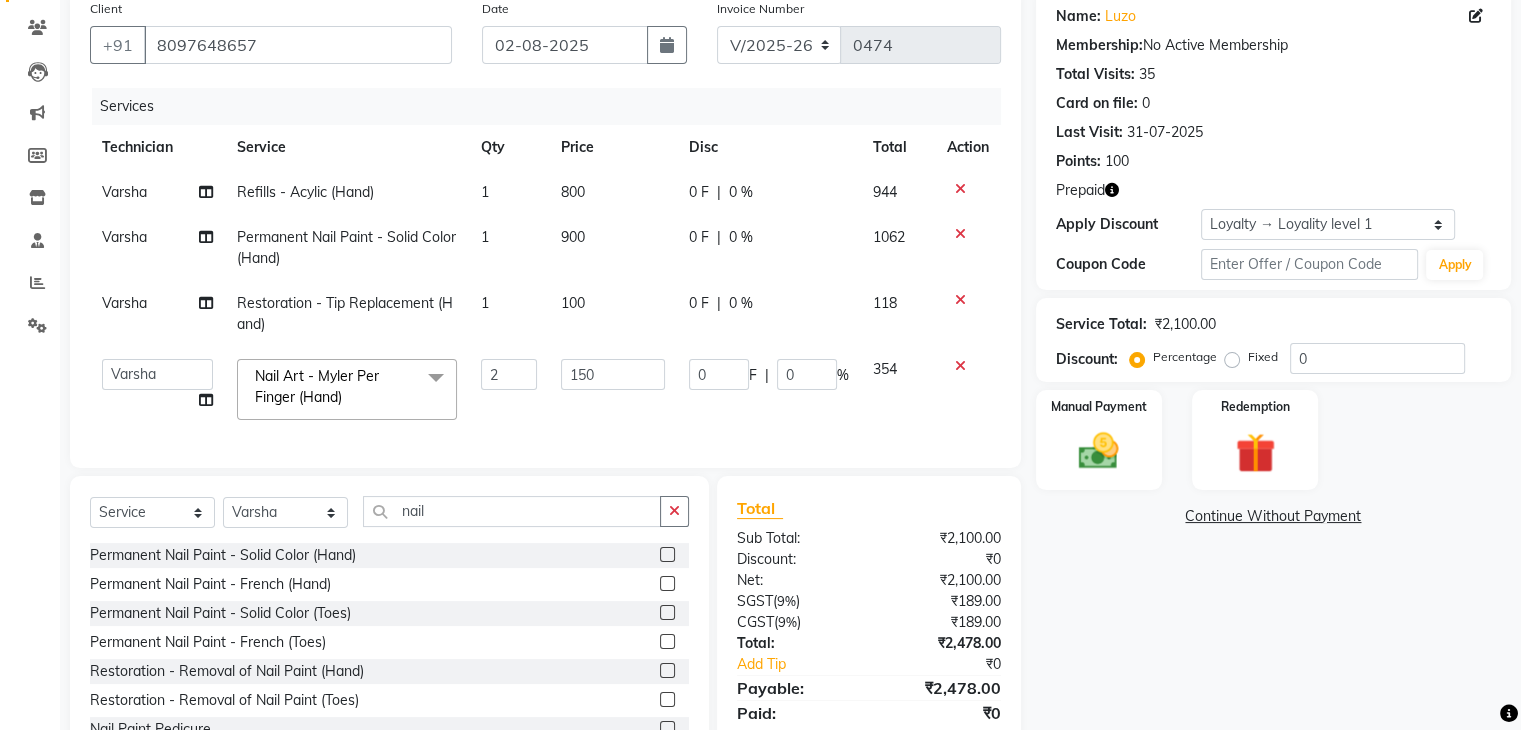 scroll, scrollTop: 247, scrollLeft: 0, axis: vertical 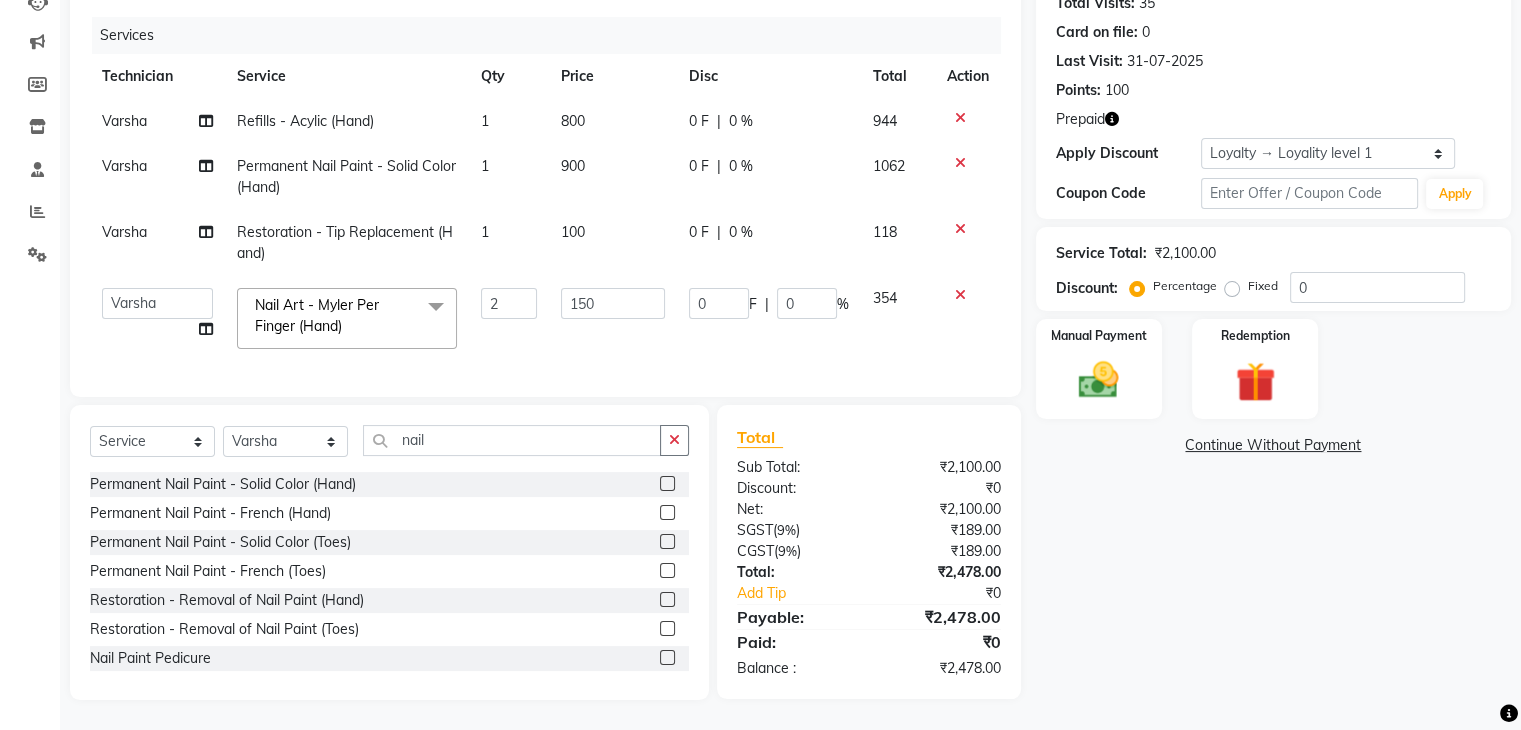 click on "Name: [NAME]  Membership:  No Active Membership  Total Visits:  35 Card on file:  0 Last Visit:   [DATE] Points:   100  Prepaid Apply Discount Select  Loyalty → Loyality level 1  Coupon Code Apply Service Total:  ₹2,100.00  Discount:  Percentage   Fixed  0 Manual Payment Redemption  Continue Without Payment" 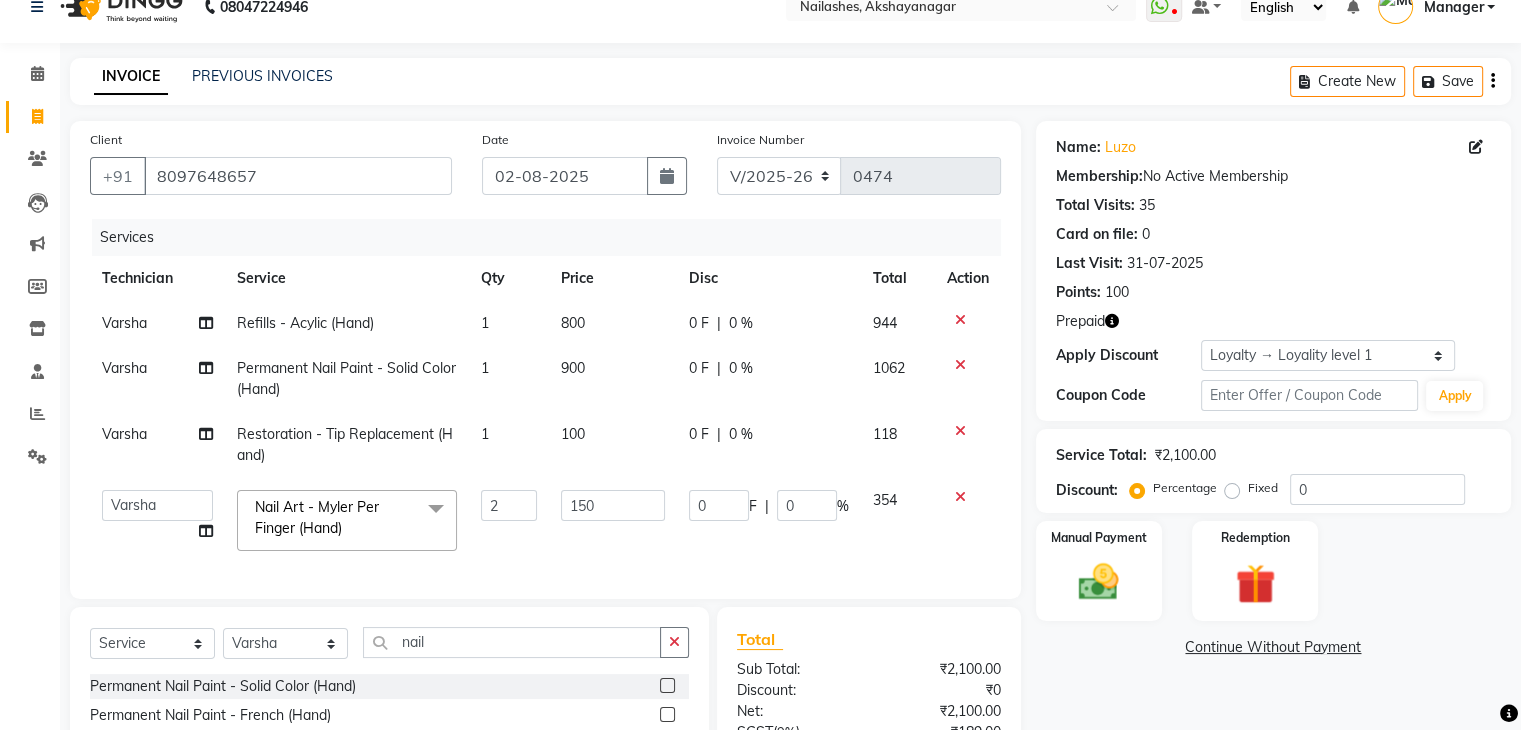 scroll, scrollTop: 28, scrollLeft: 0, axis: vertical 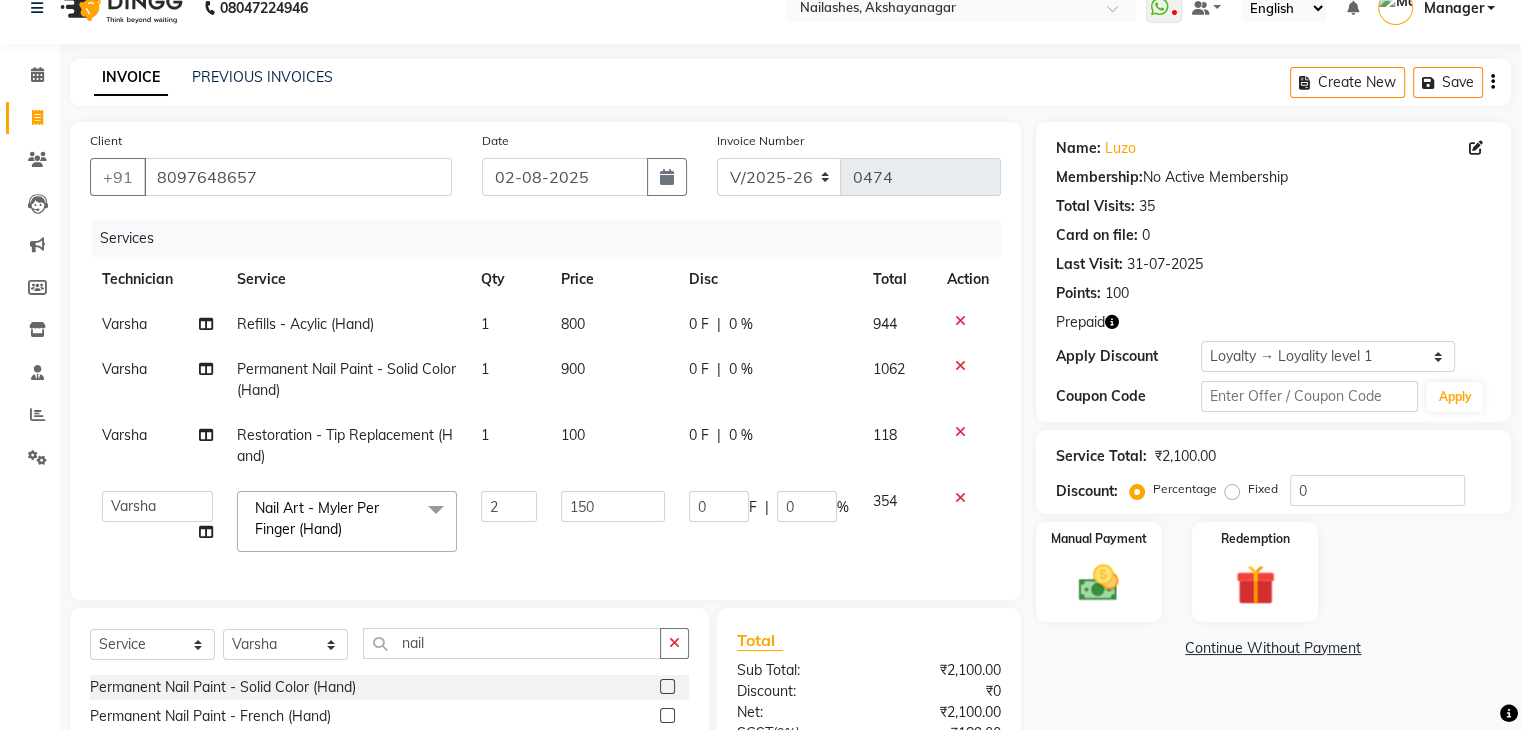 click 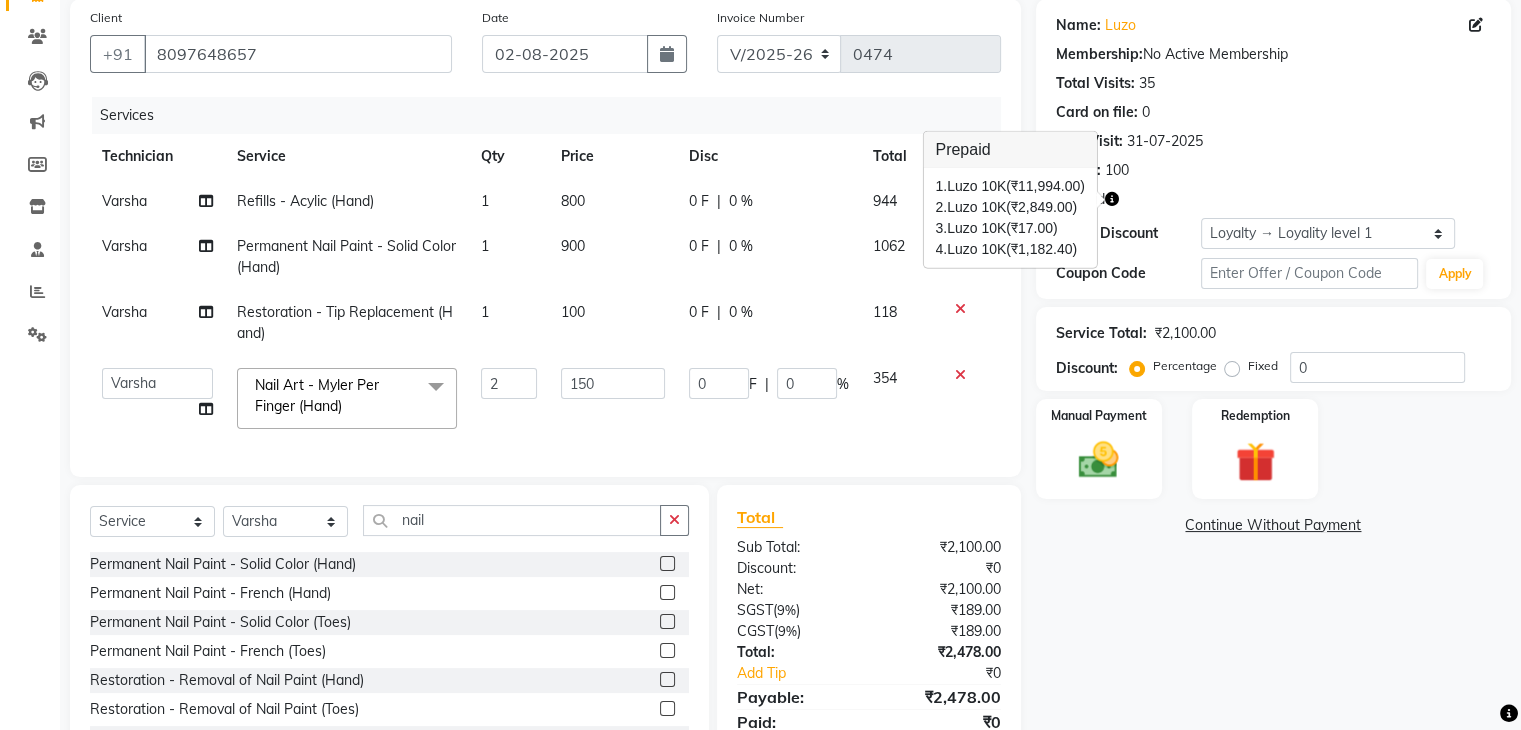 scroll, scrollTop: 116, scrollLeft: 0, axis: vertical 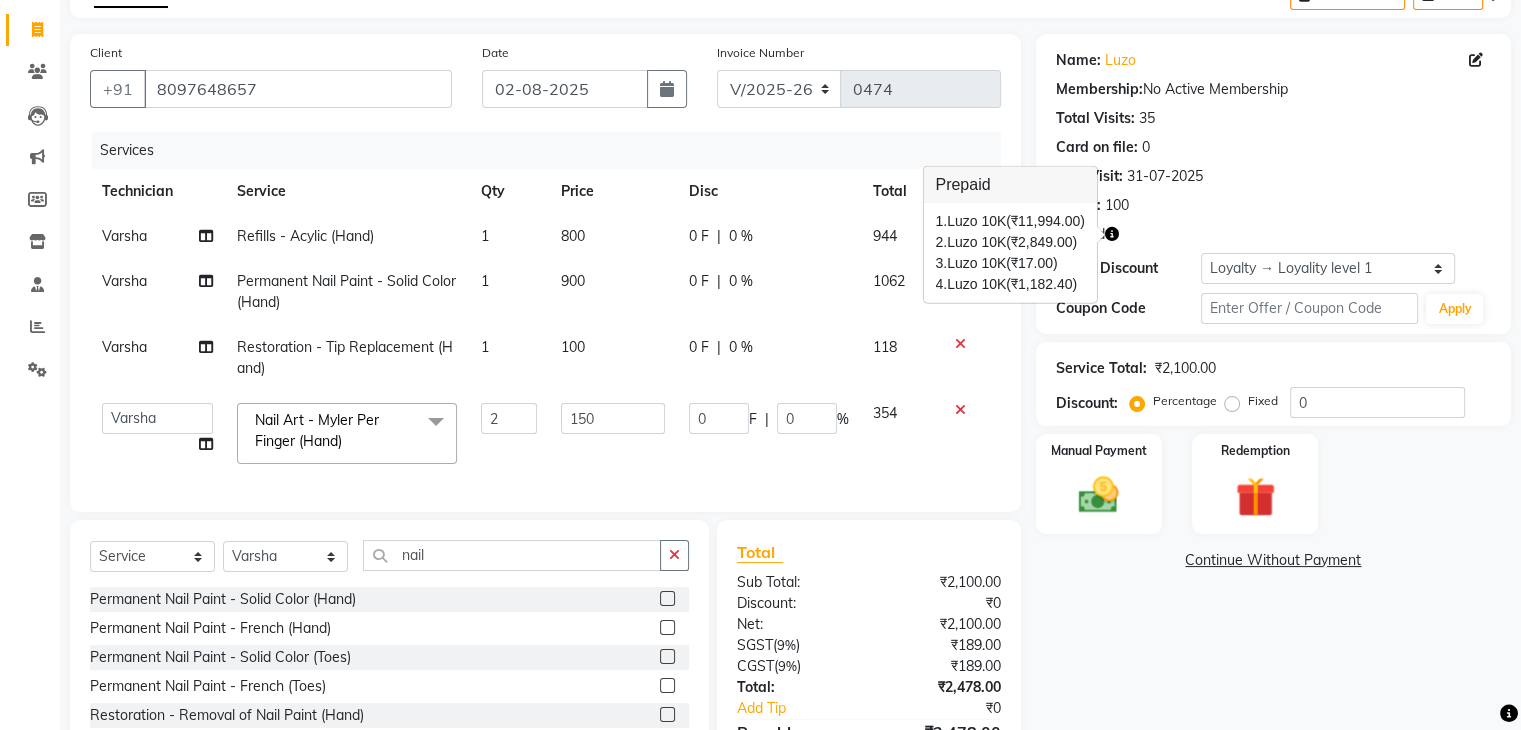 click on "(₹2,849.00)" at bounding box center (1041, 242) 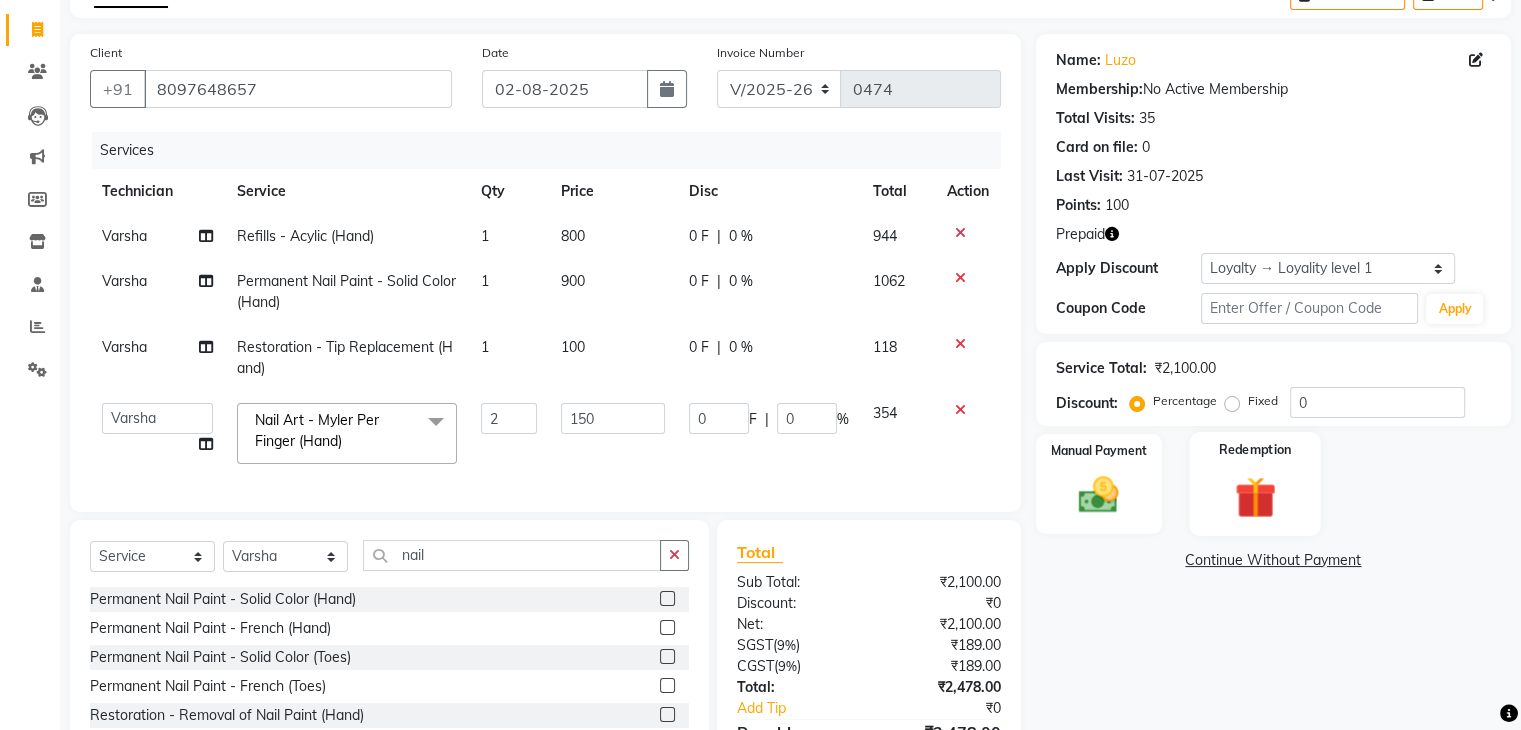 click 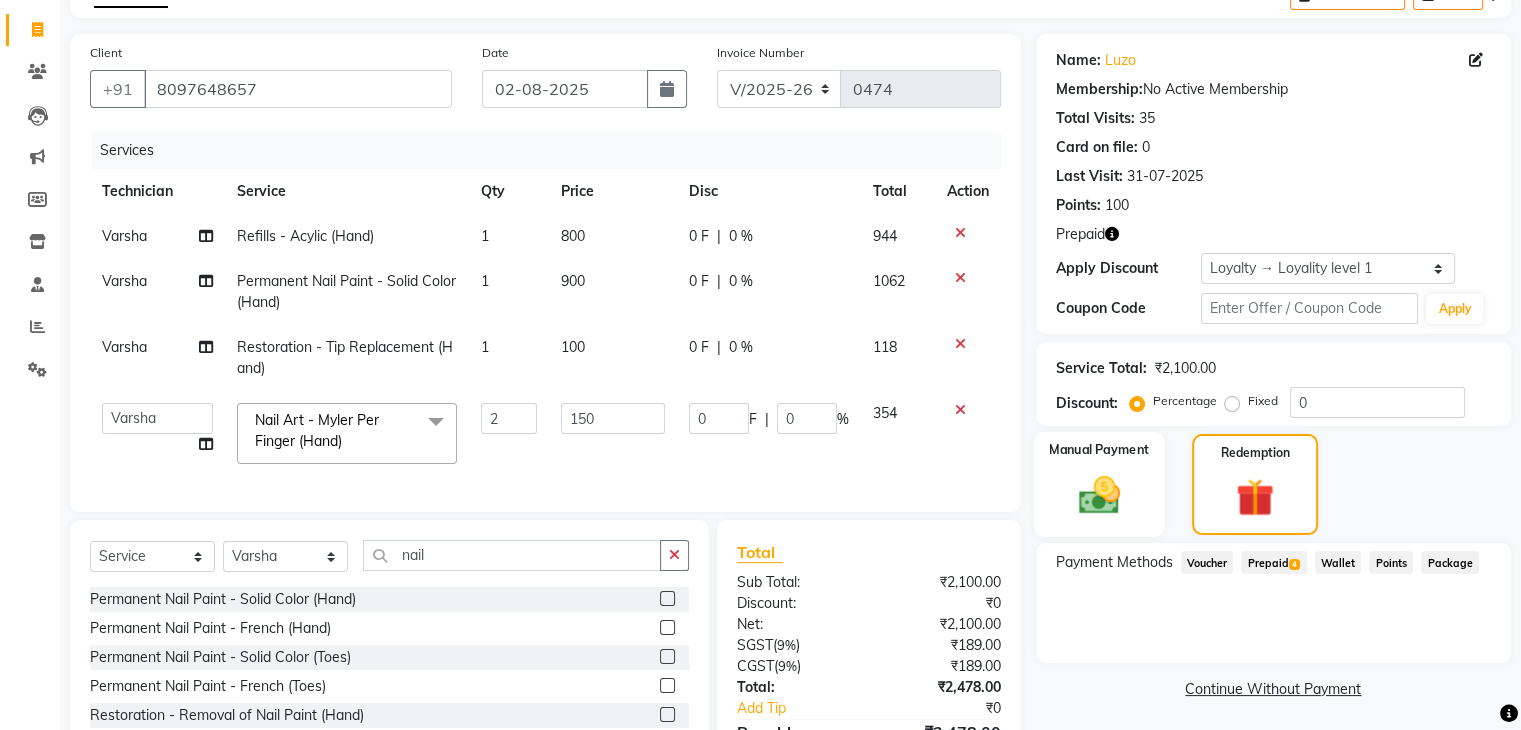 click 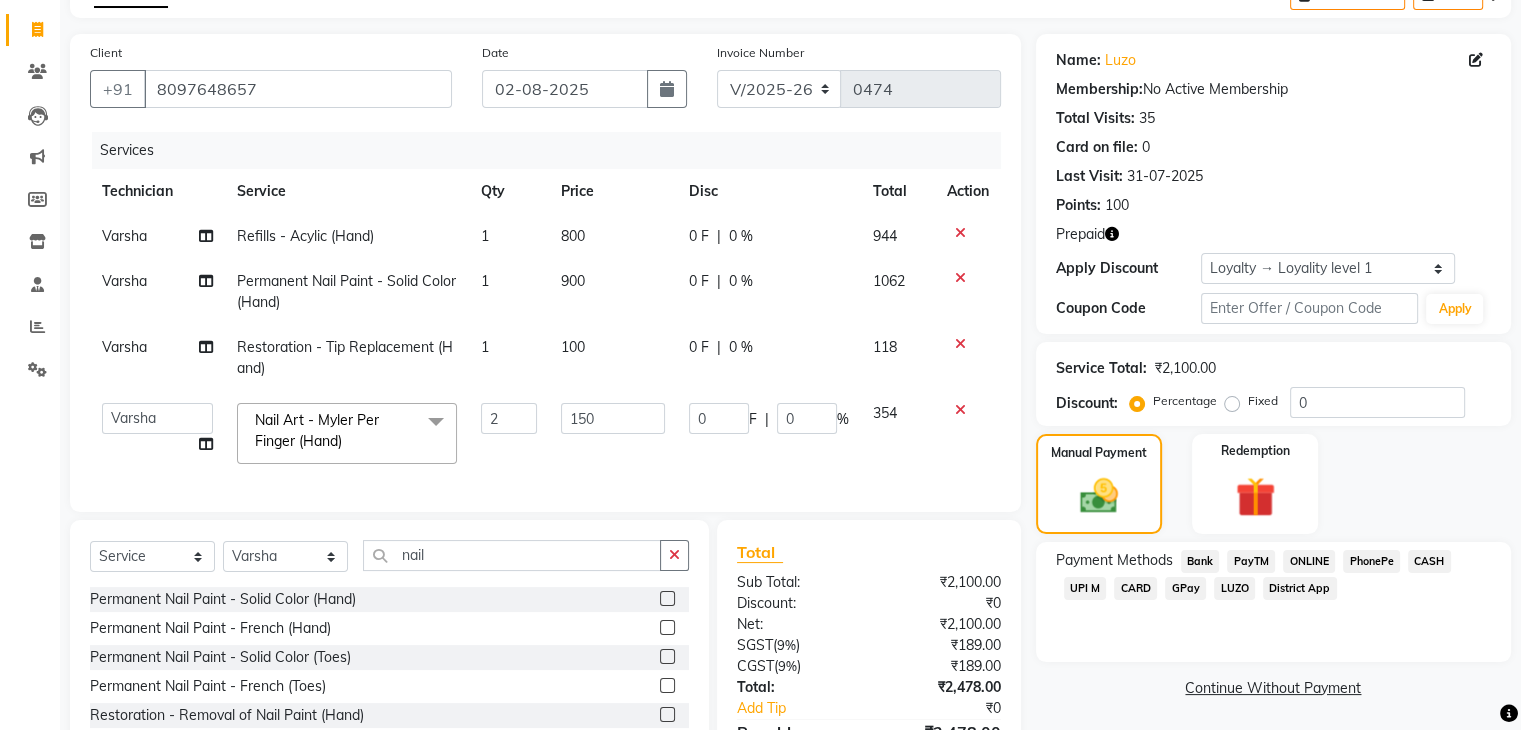 click on "LUZO" 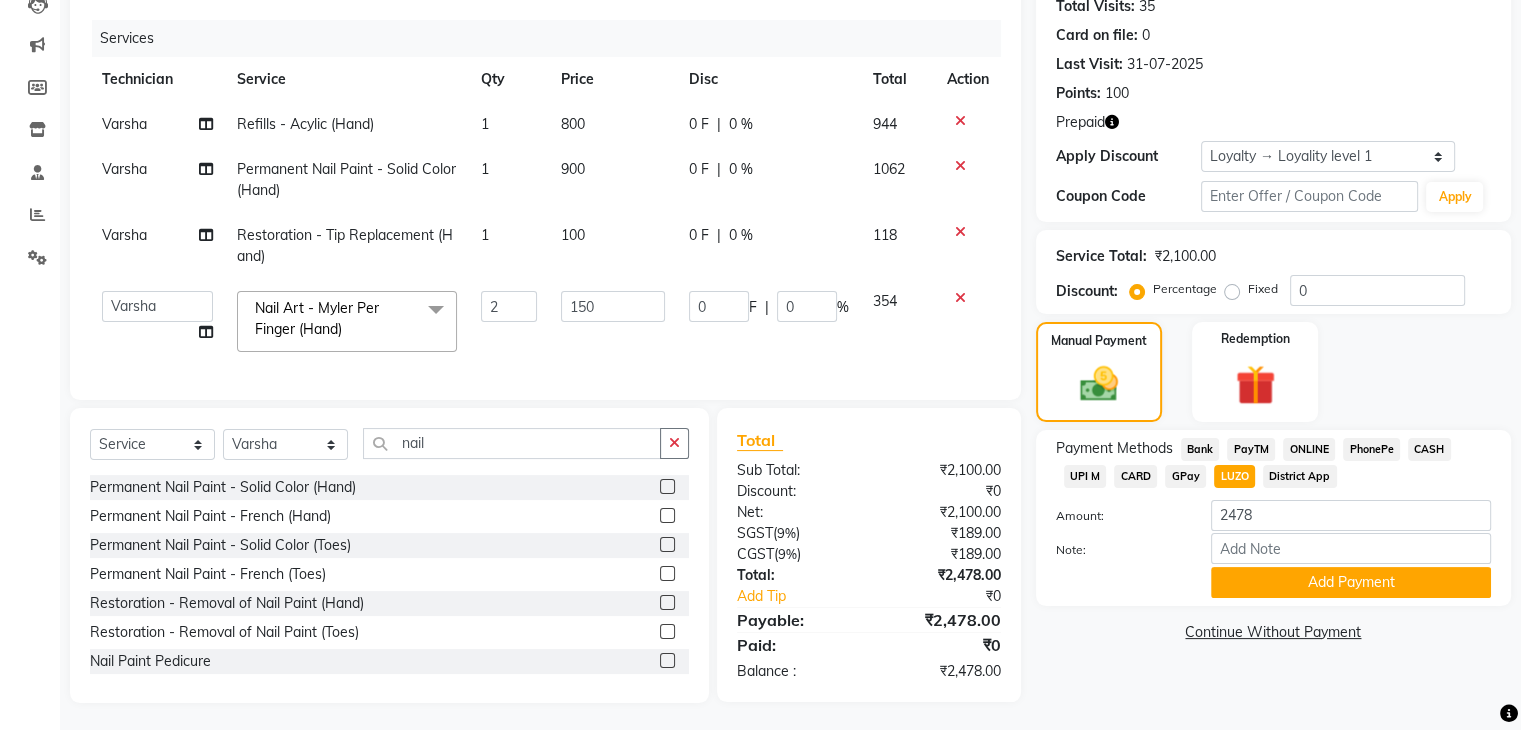 scroll, scrollTop: 229, scrollLeft: 0, axis: vertical 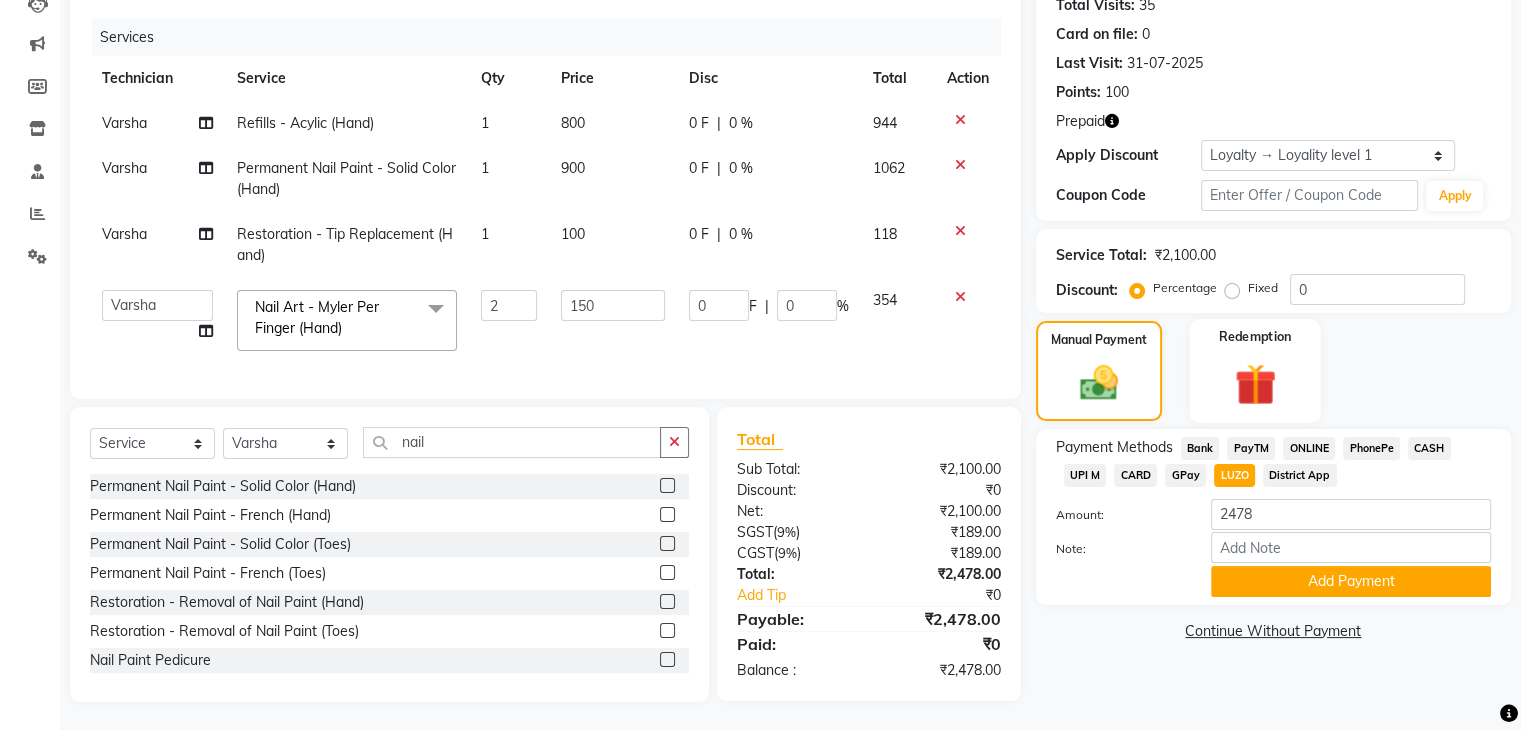 click 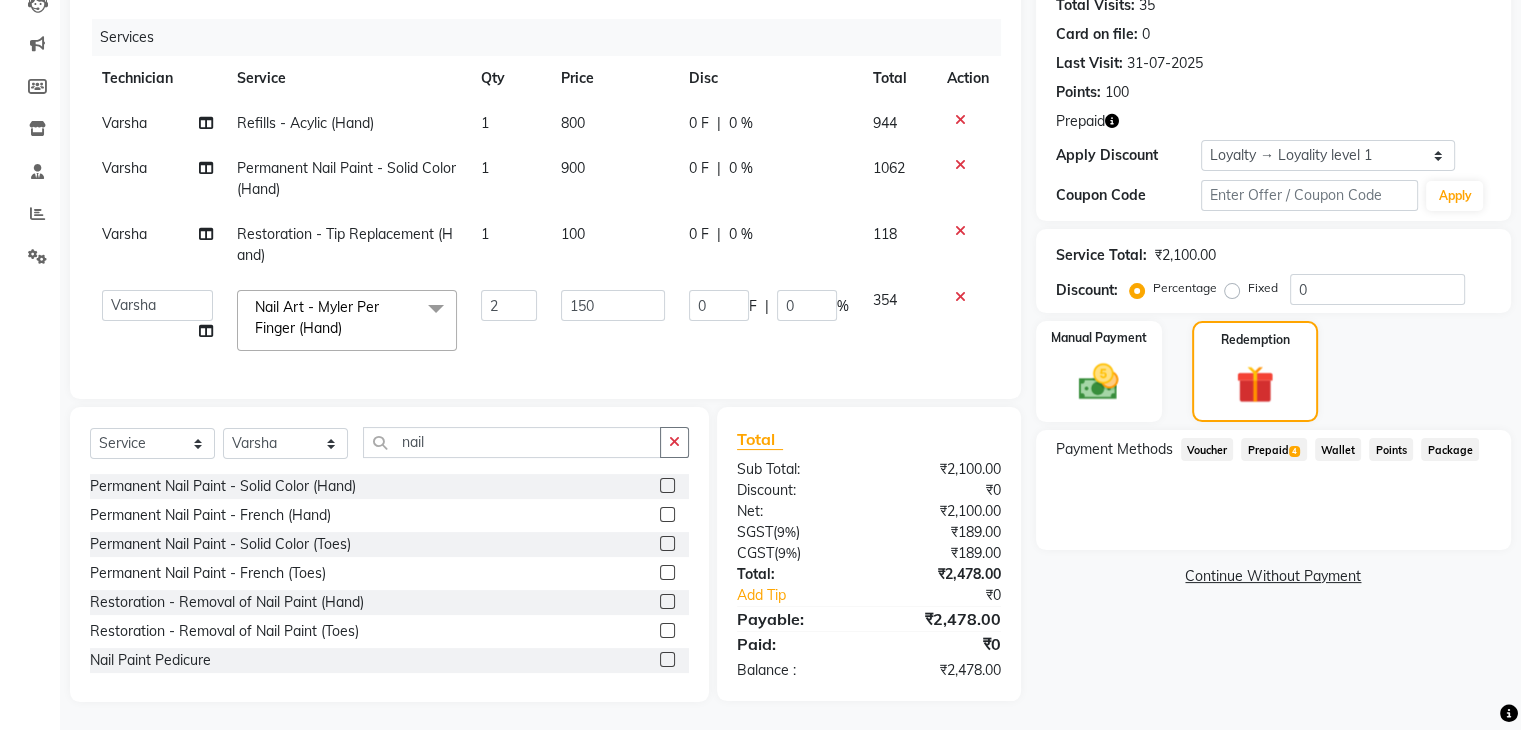 click on "Prepaid  4" 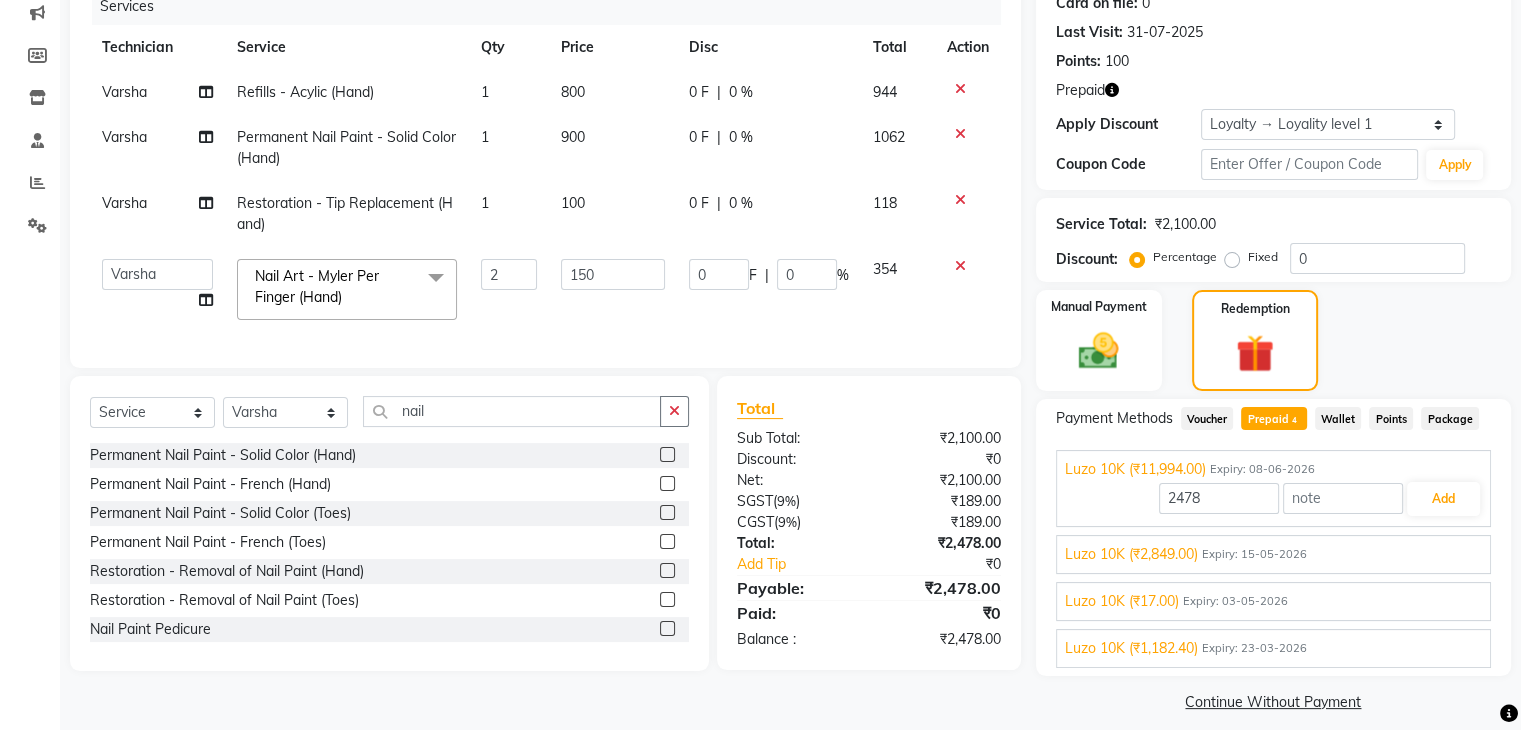 scroll, scrollTop: 276, scrollLeft: 0, axis: vertical 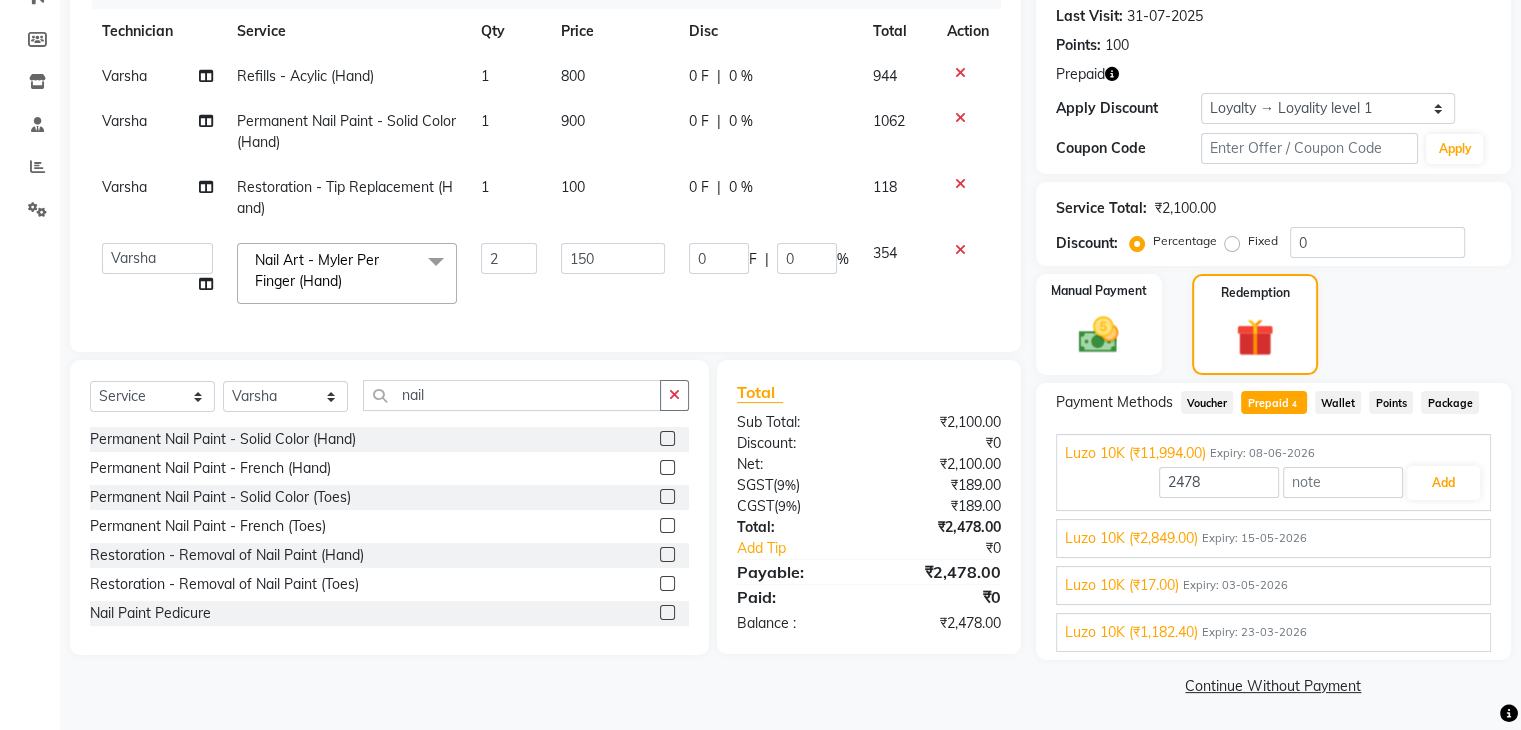 click on "Luzo 10K (₹2,849.00)" at bounding box center (1131, 538) 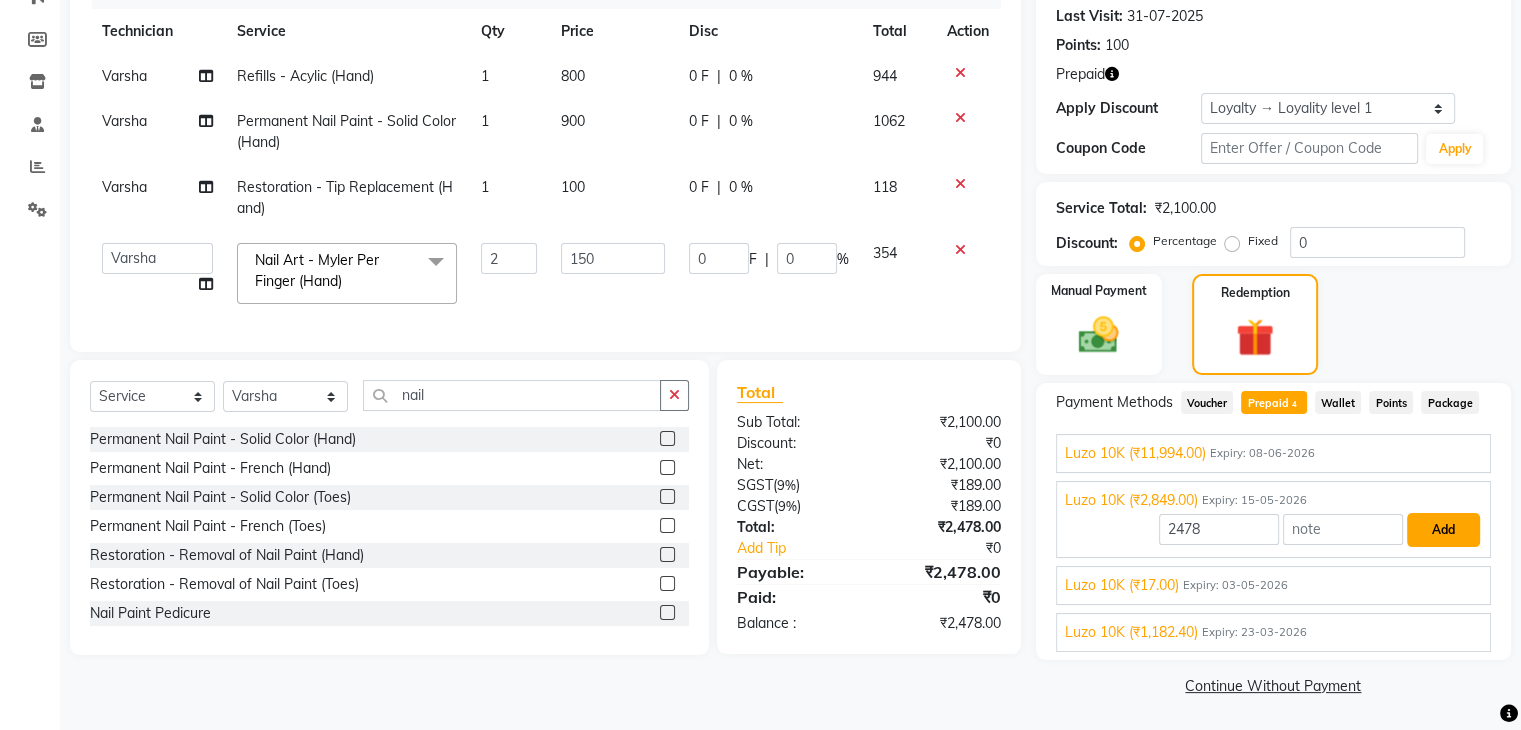 click on "Add" at bounding box center [1443, 530] 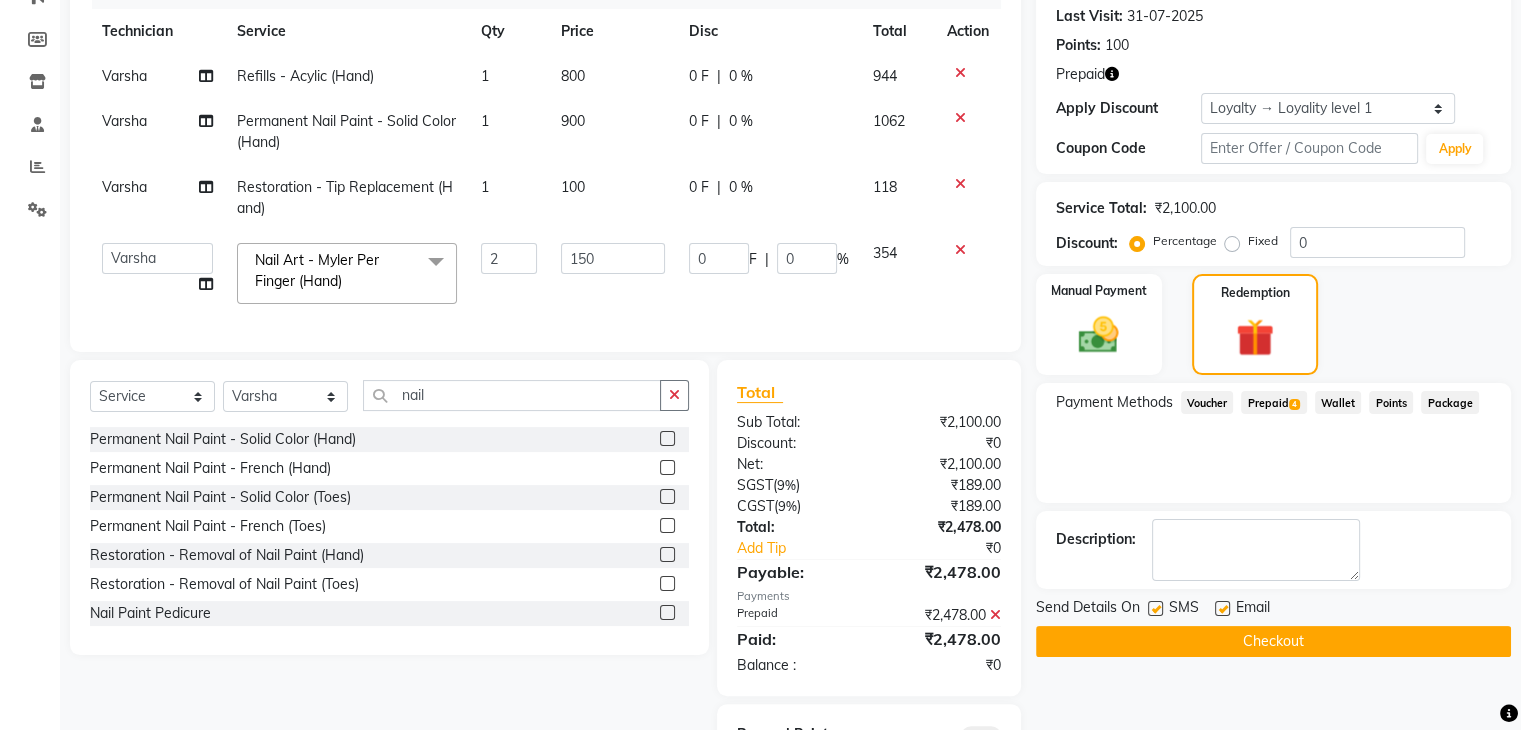 click on "Checkout" 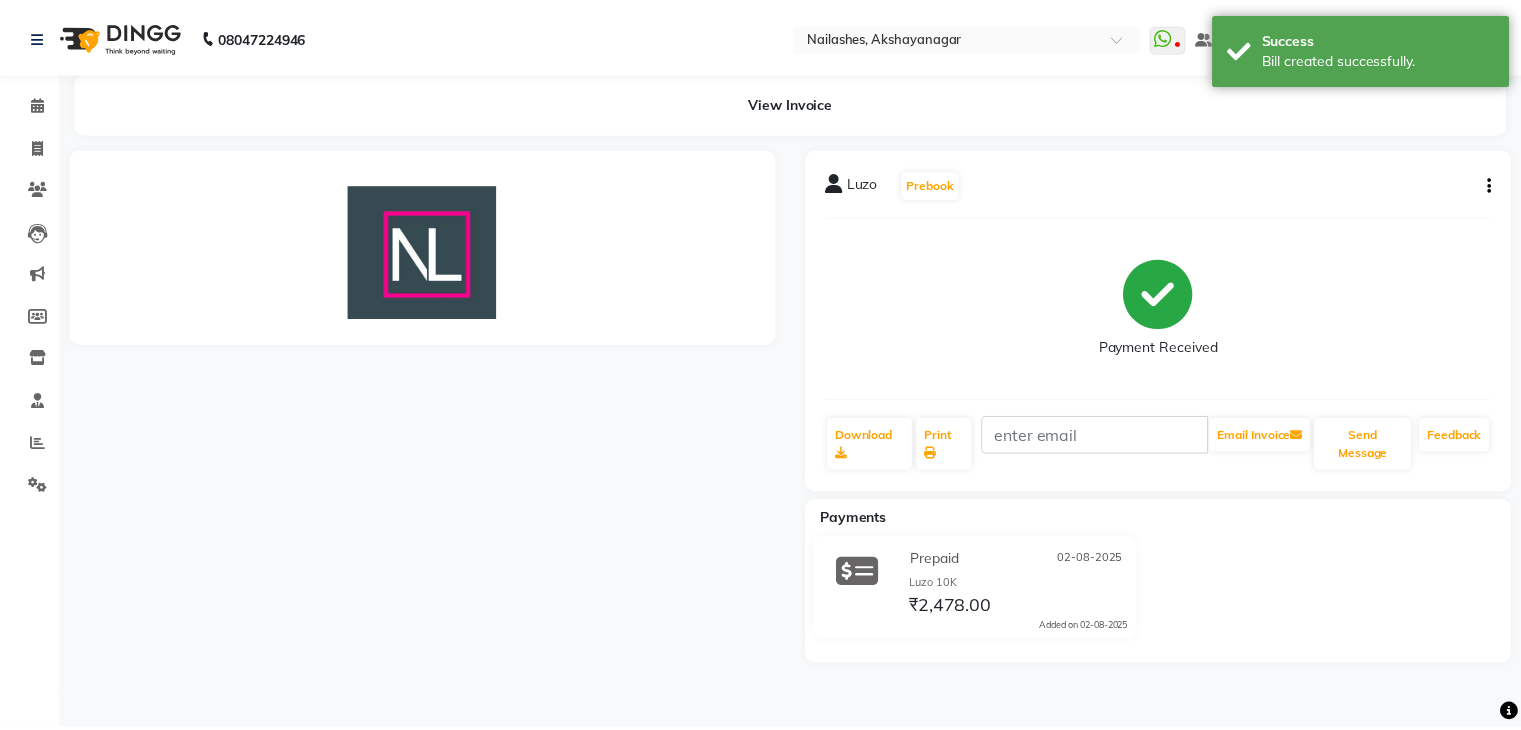scroll, scrollTop: 0, scrollLeft: 0, axis: both 